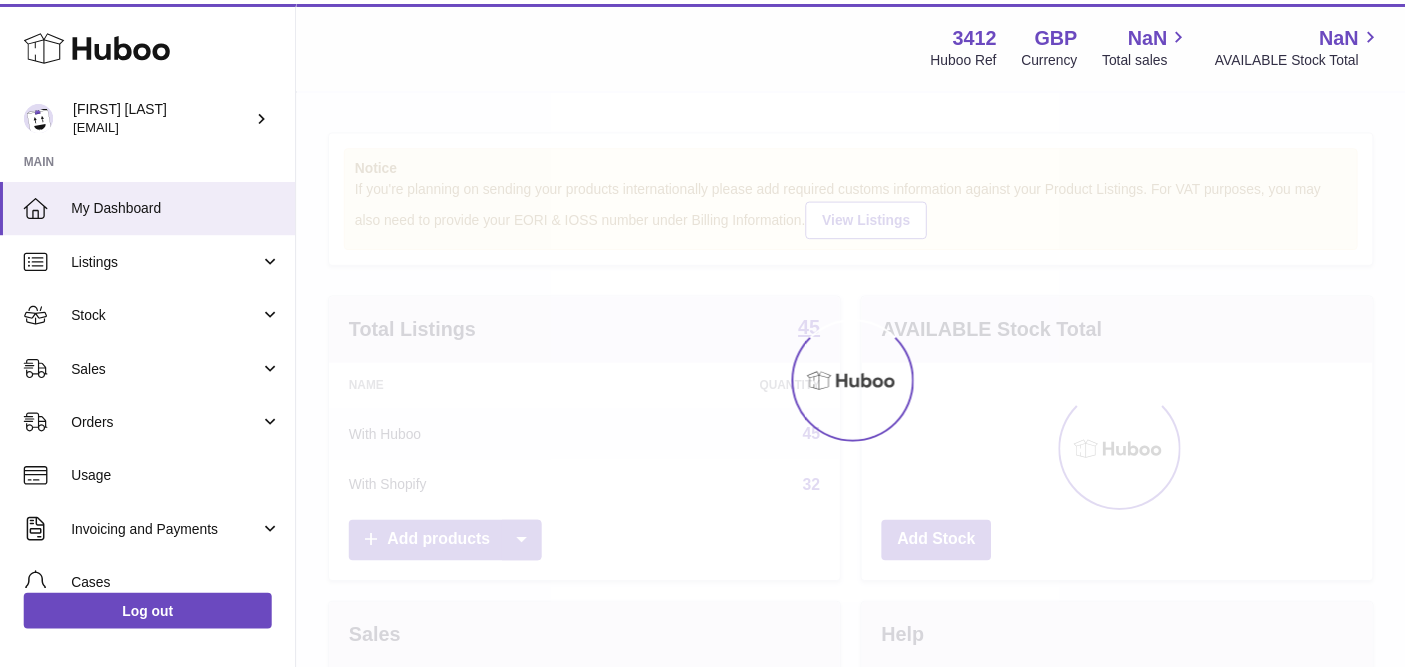 scroll, scrollTop: 0, scrollLeft: 0, axis: both 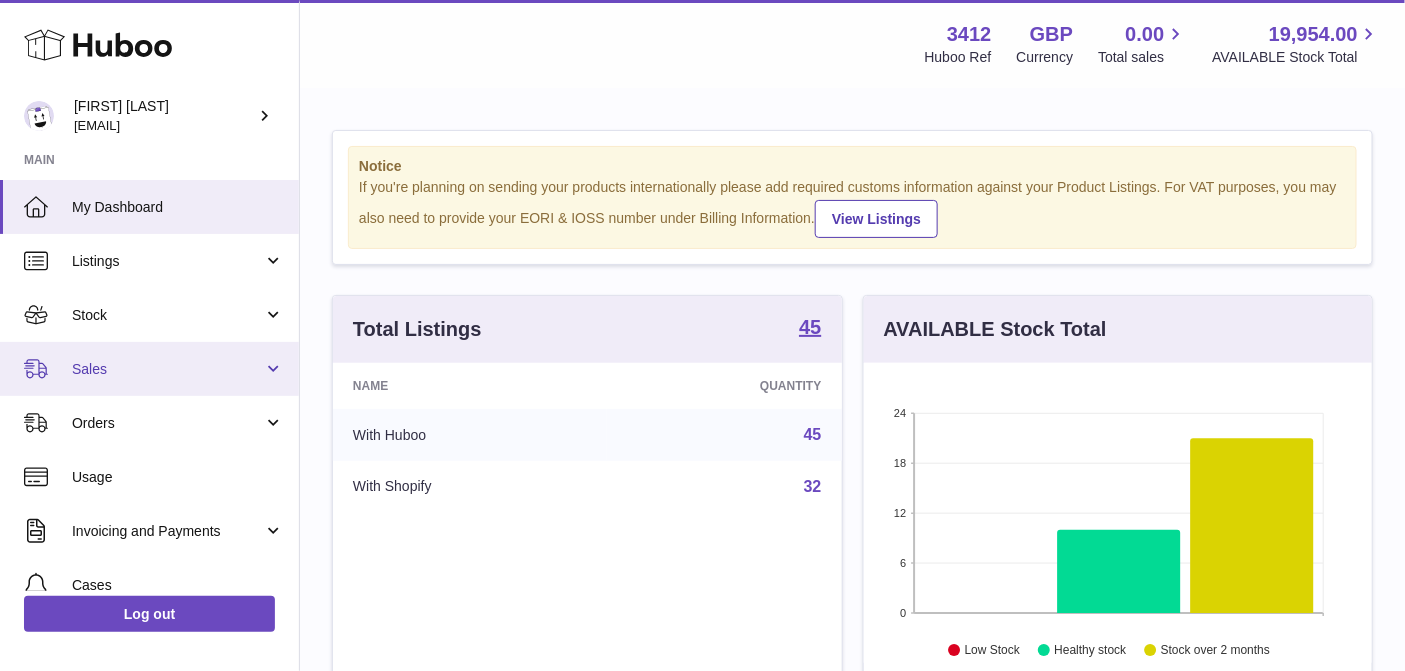 click on "Sales" at bounding box center [167, 369] 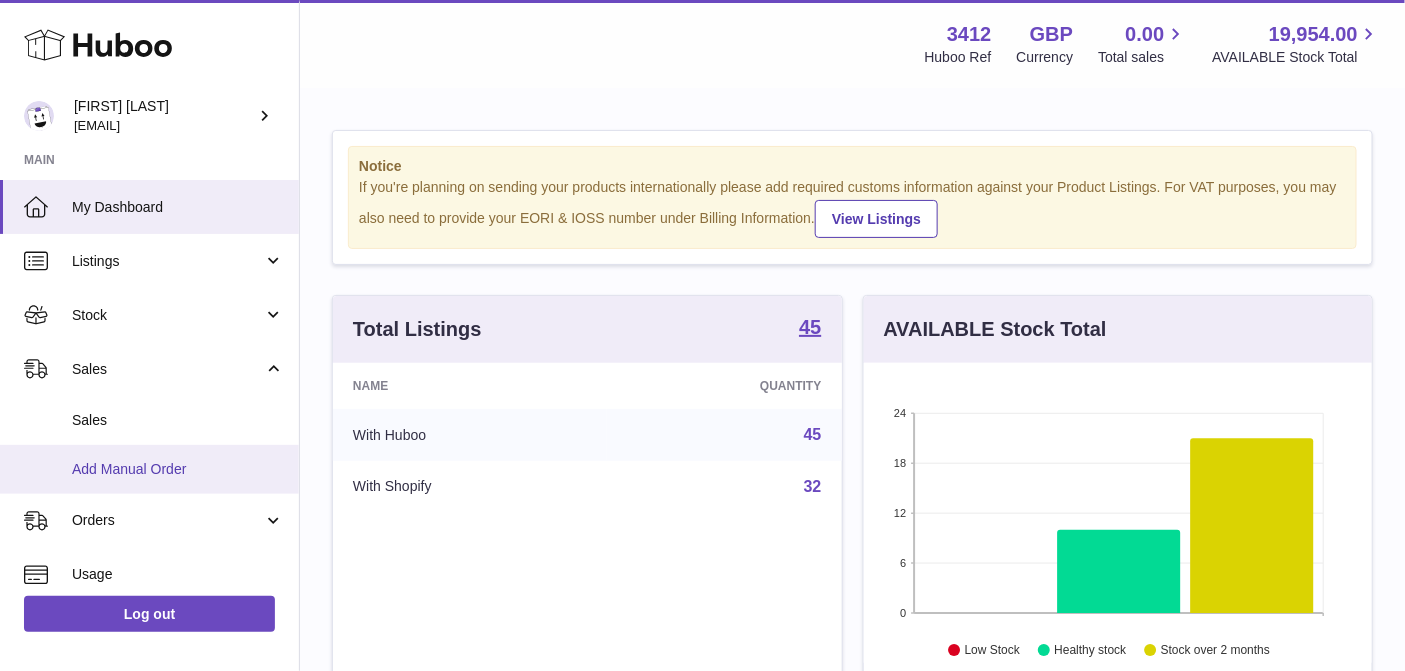 click on "Add Manual Order" at bounding box center (178, 469) 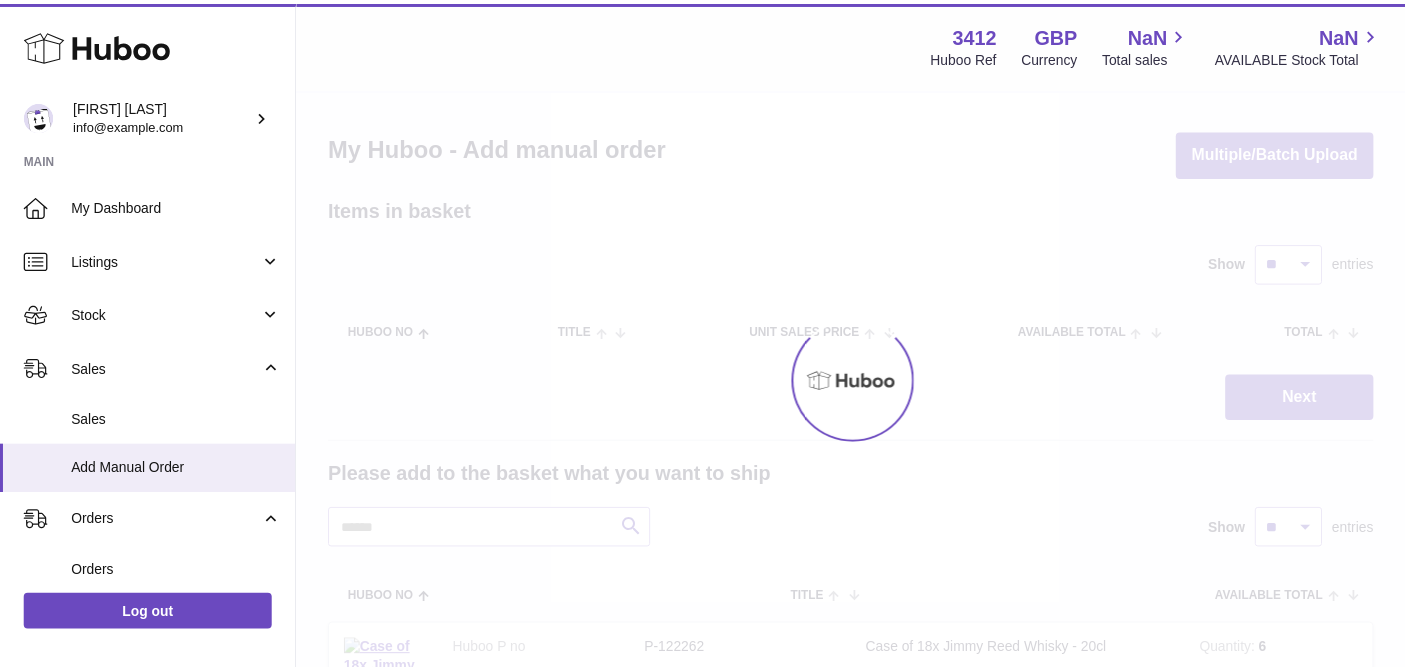 scroll, scrollTop: 0, scrollLeft: 0, axis: both 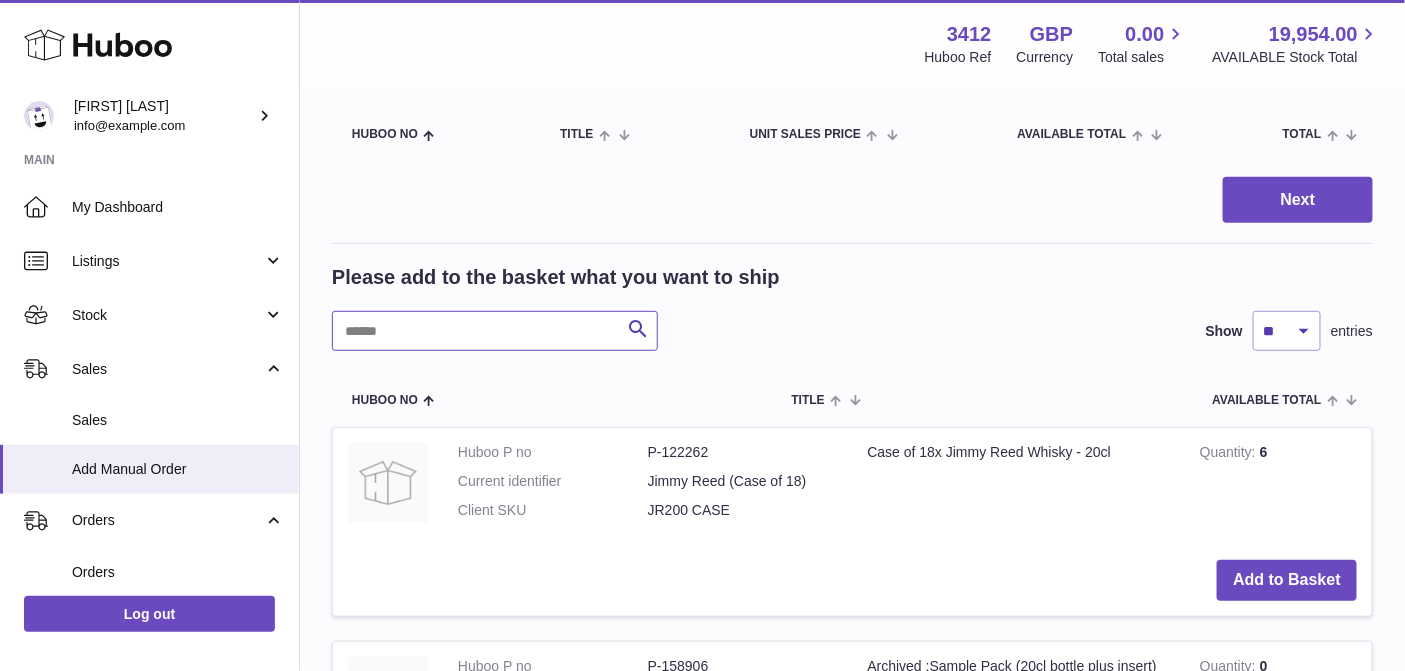 click at bounding box center [495, 331] 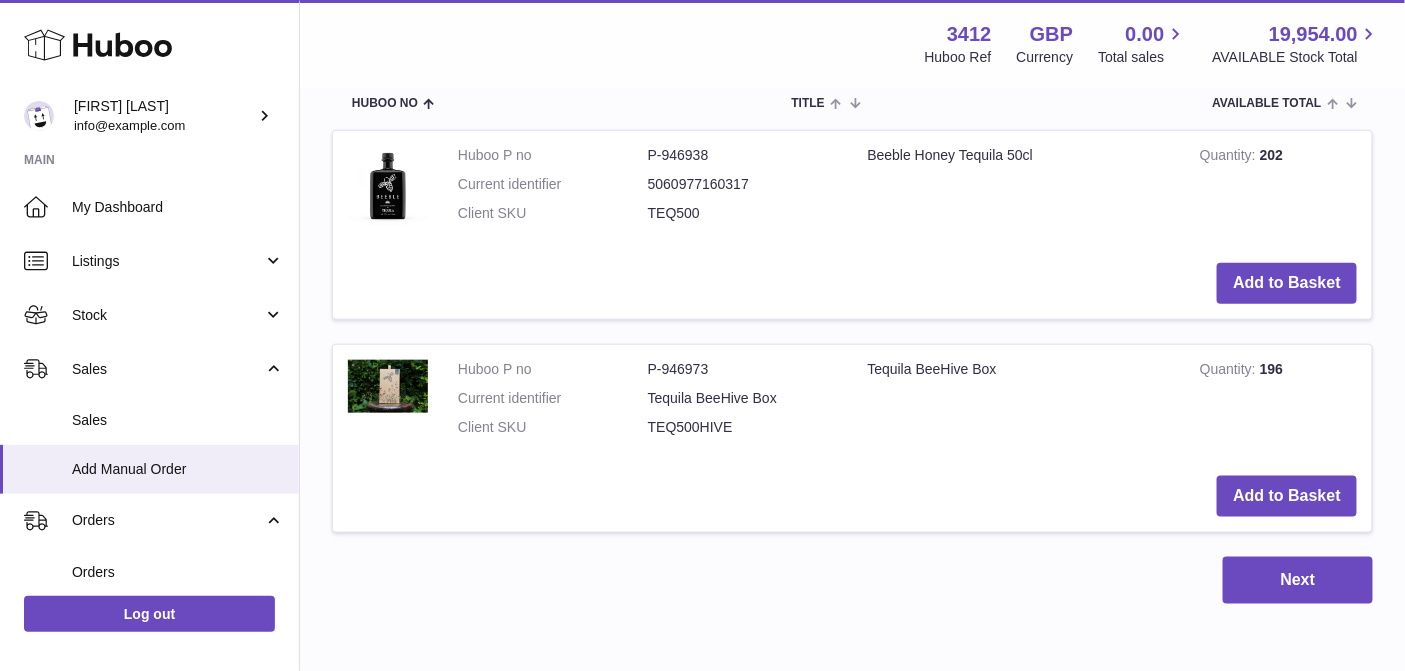 scroll, scrollTop: 522, scrollLeft: 0, axis: vertical 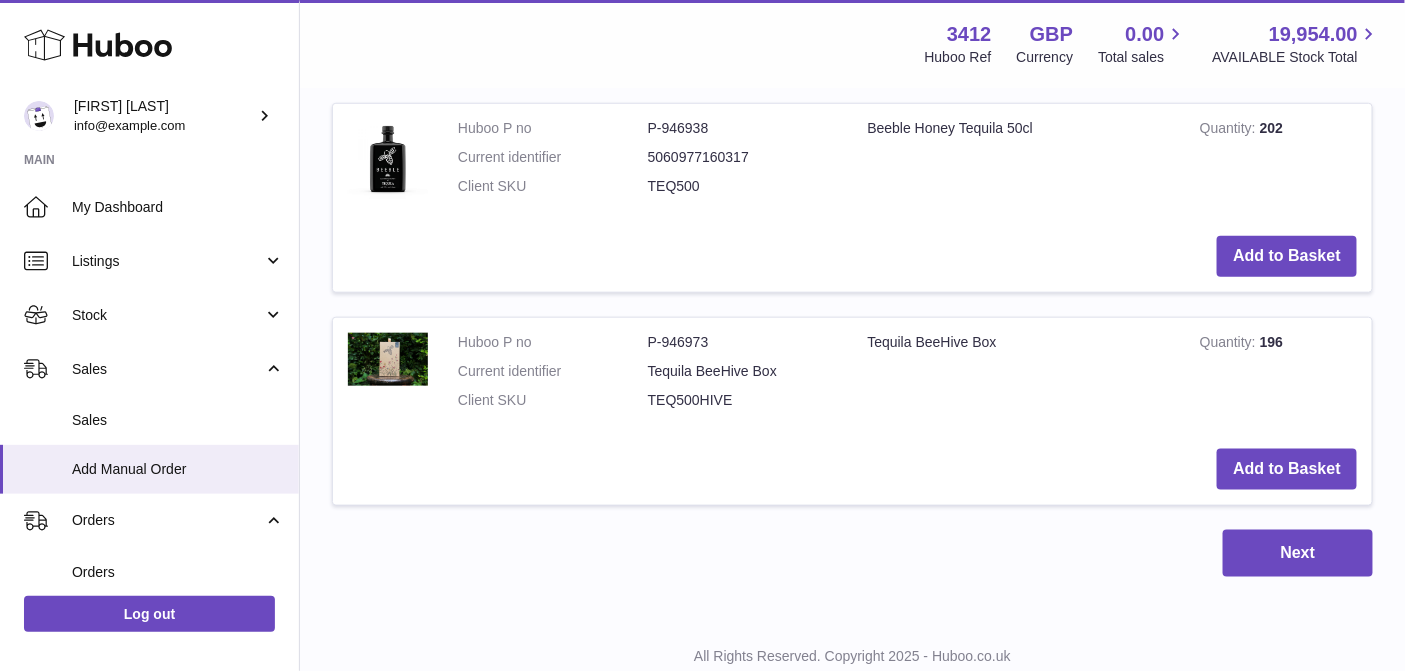 type on "*******" 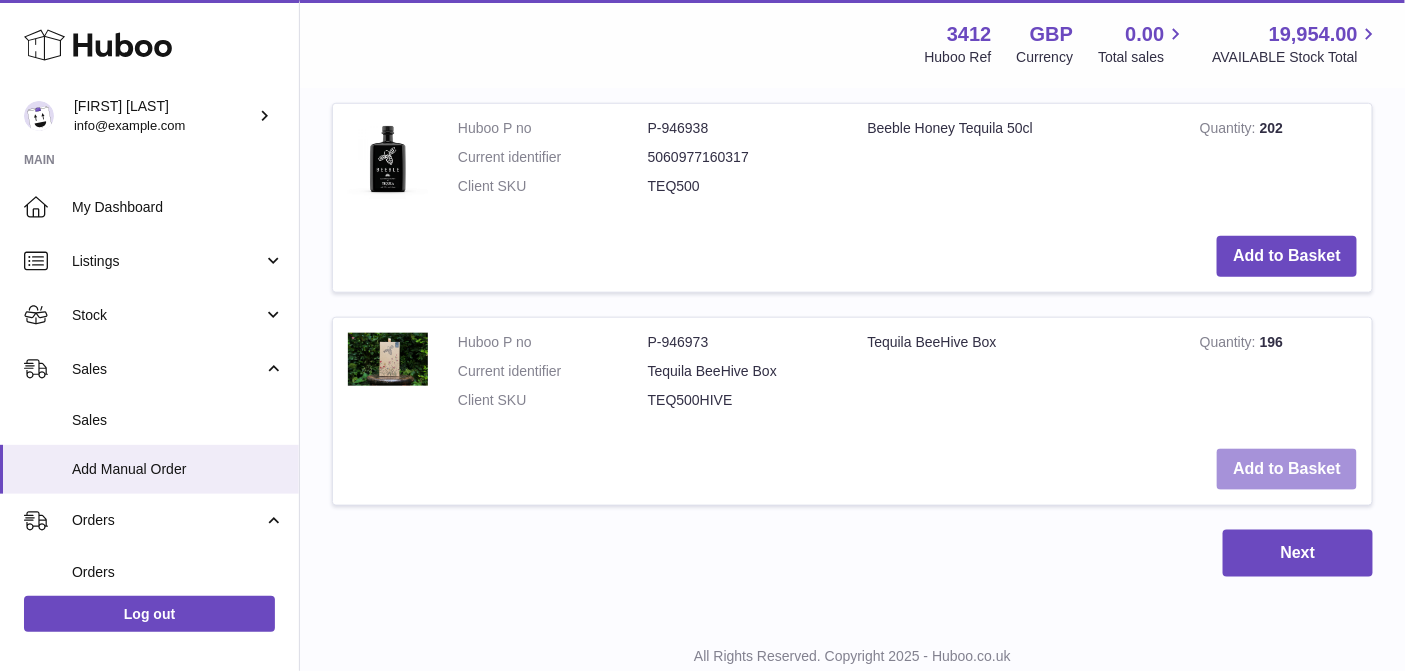 click on "Add to Basket" at bounding box center (1287, 469) 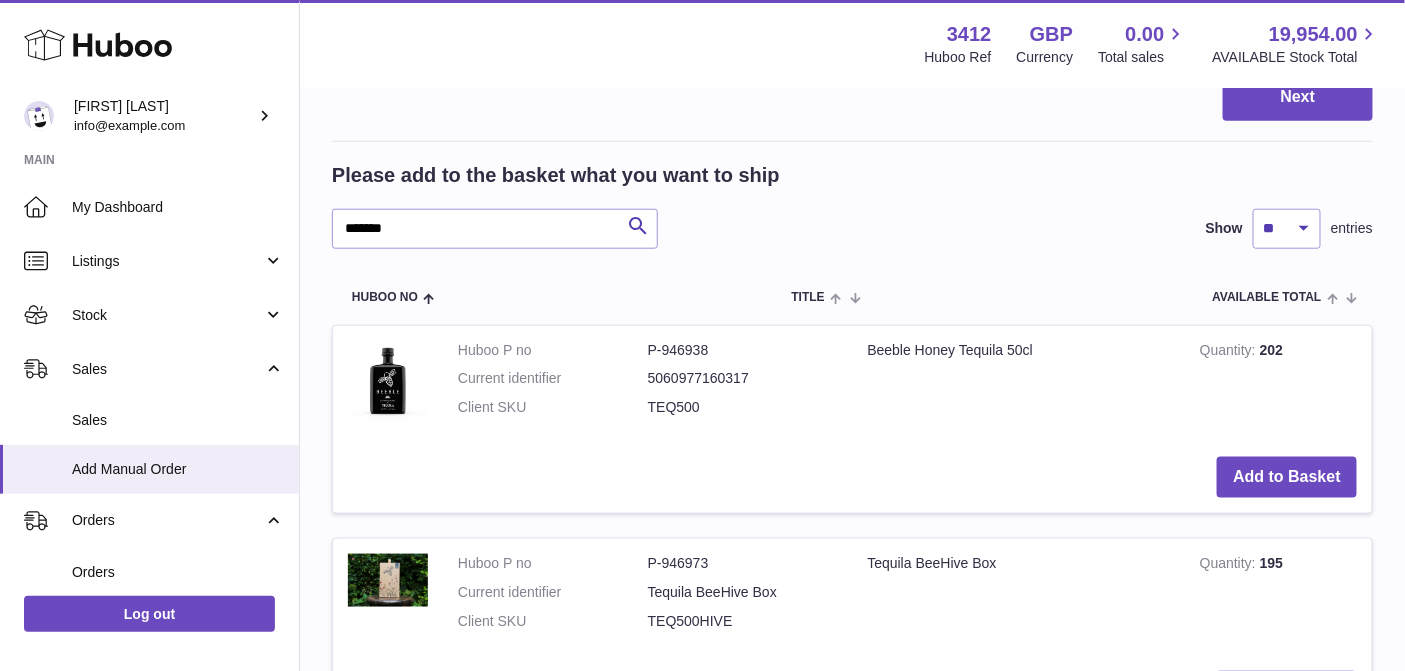 scroll, scrollTop: 742, scrollLeft: 0, axis: vertical 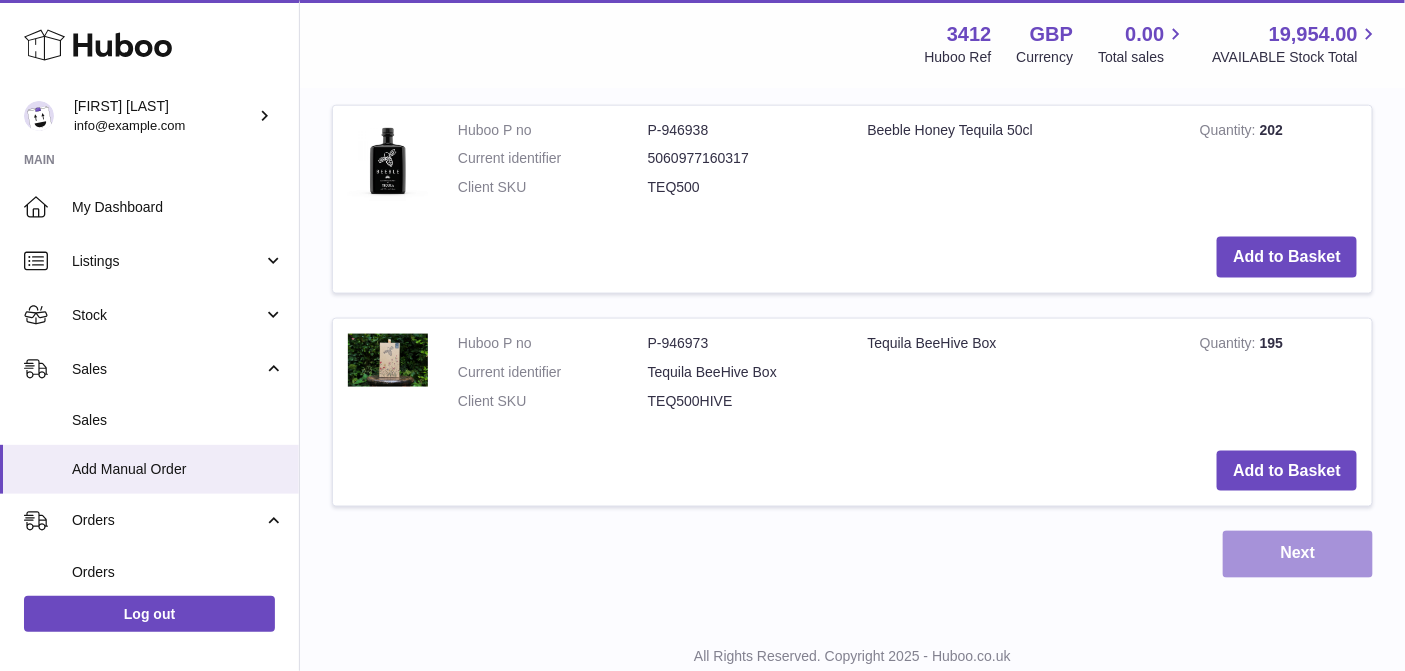 click on "Next" at bounding box center [1298, 554] 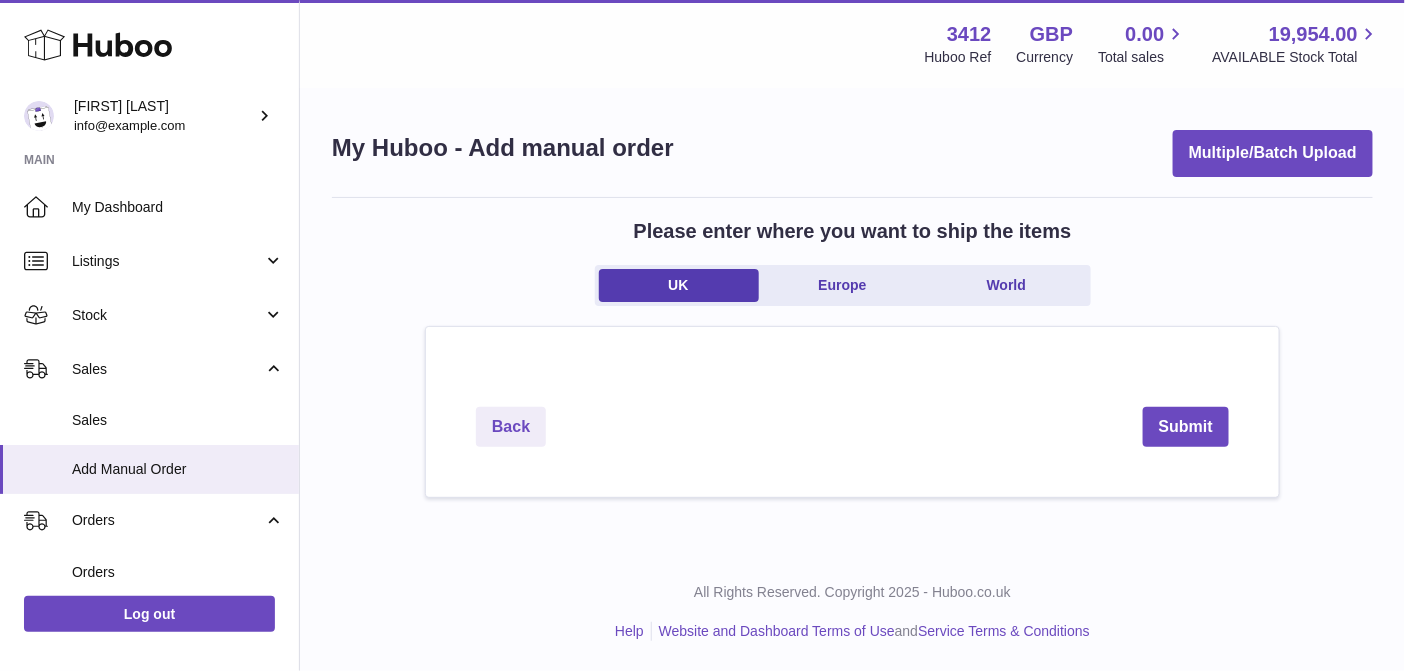 scroll, scrollTop: 0, scrollLeft: 0, axis: both 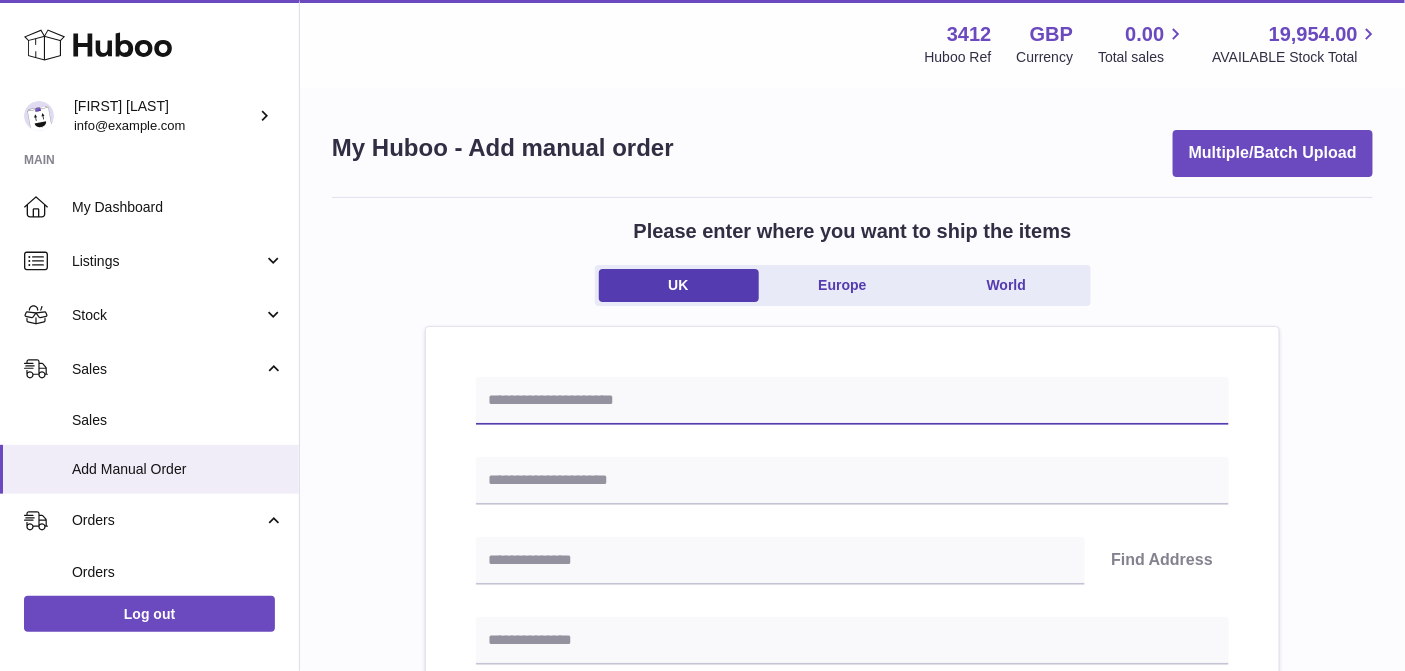 click at bounding box center (852, 401) 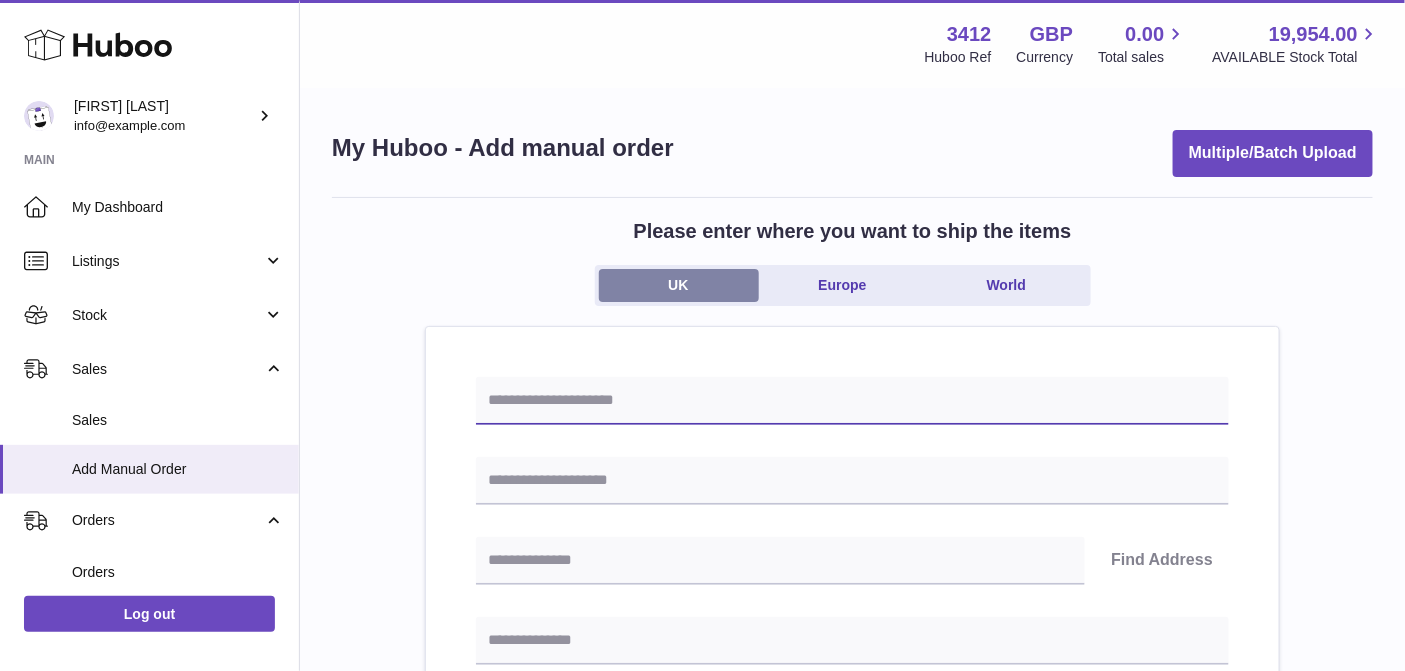 paste on "**********" 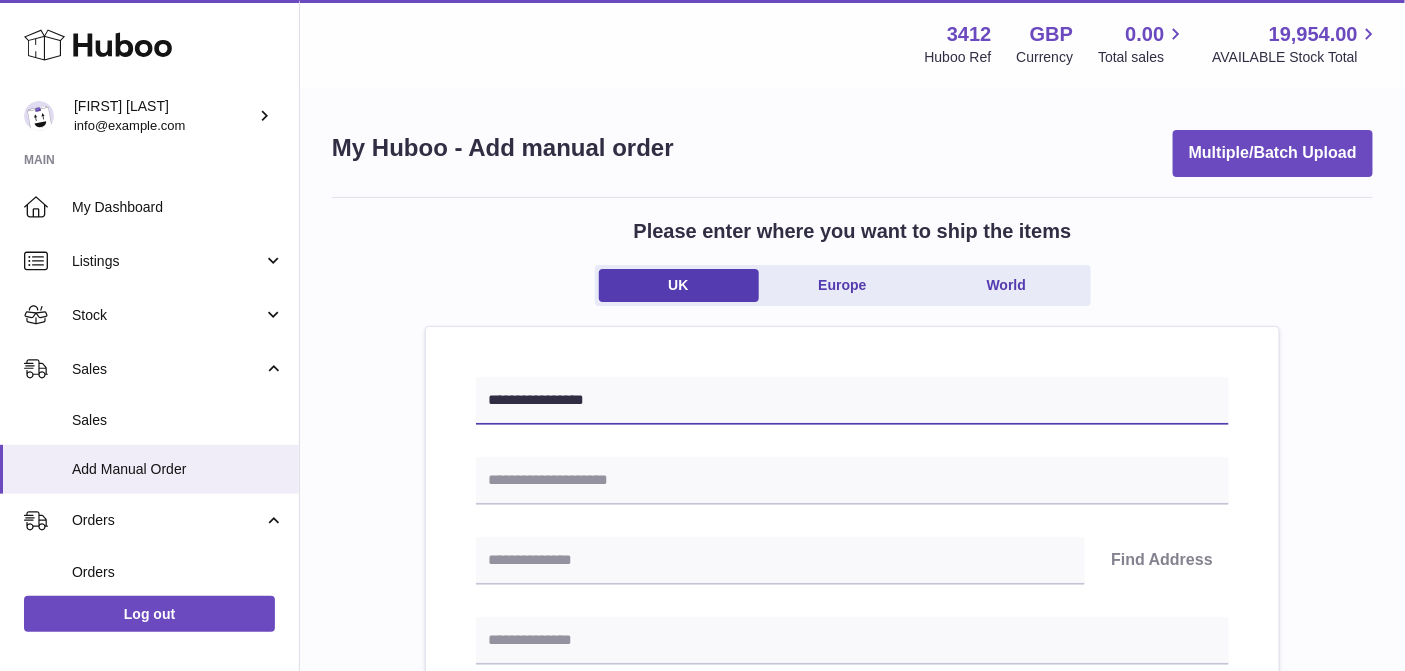 type 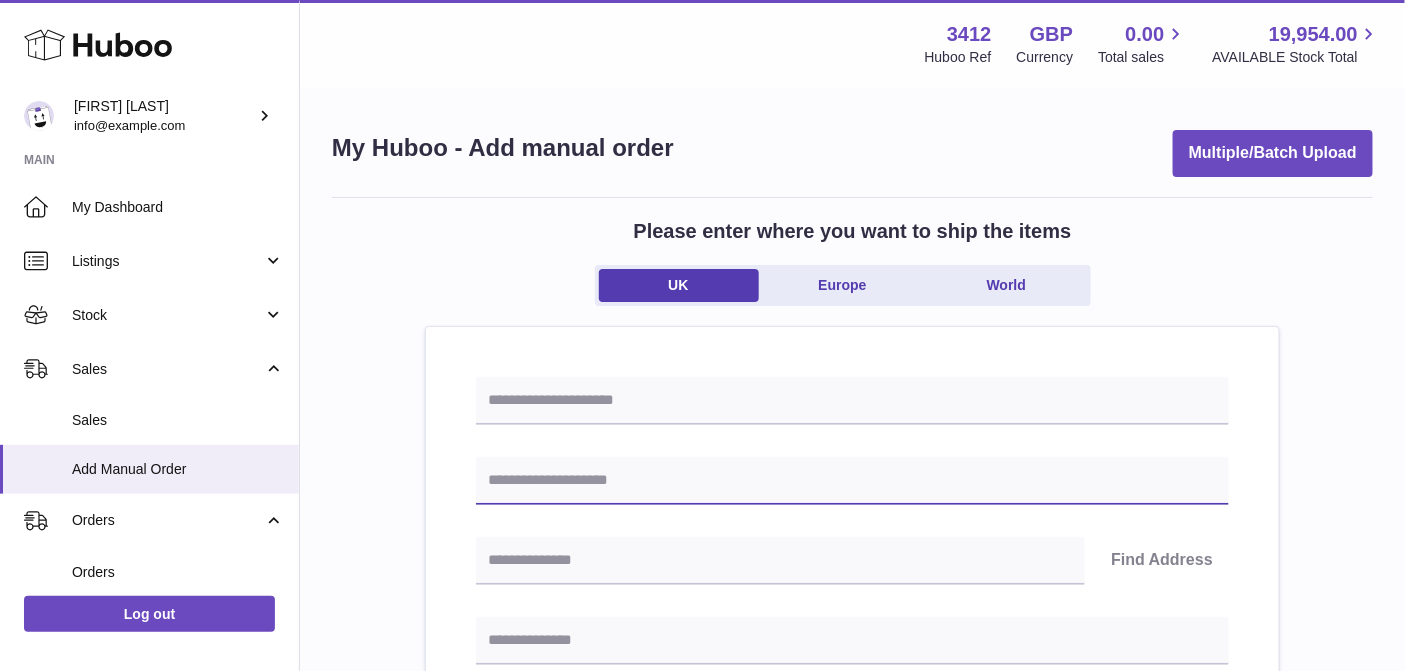 click at bounding box center (852, 481) 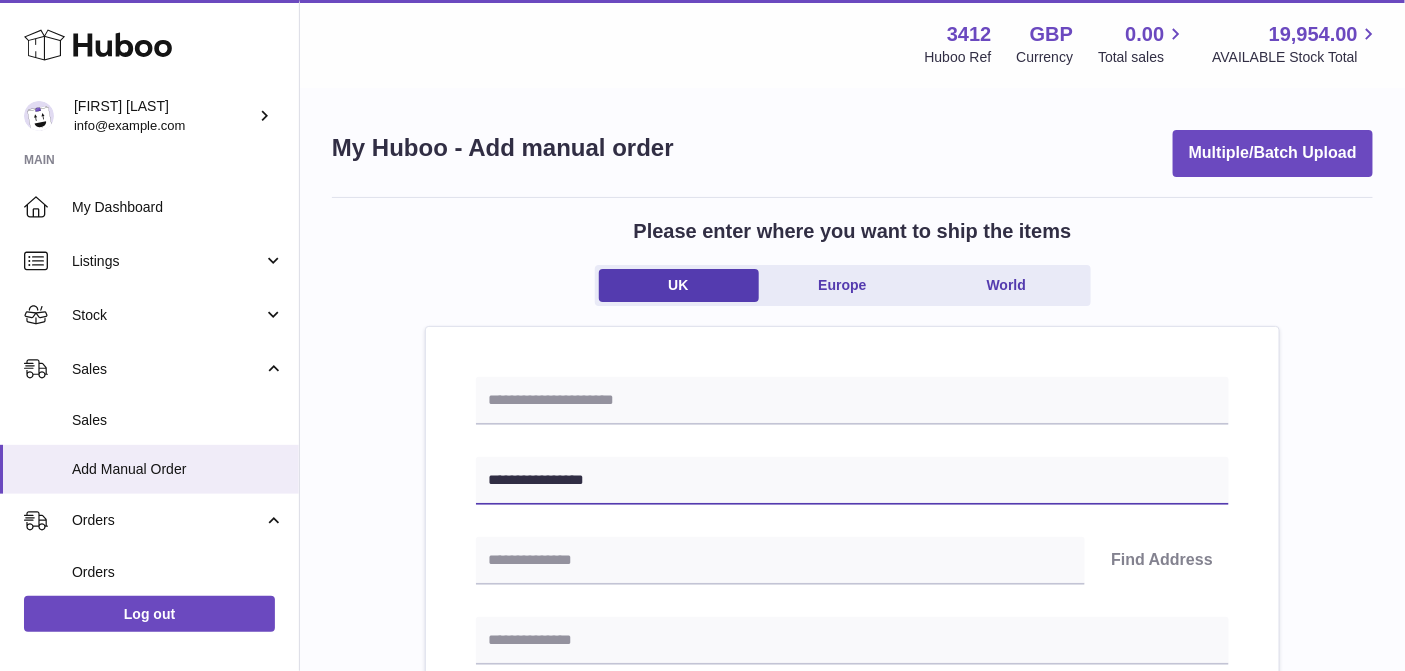 type on "**********" 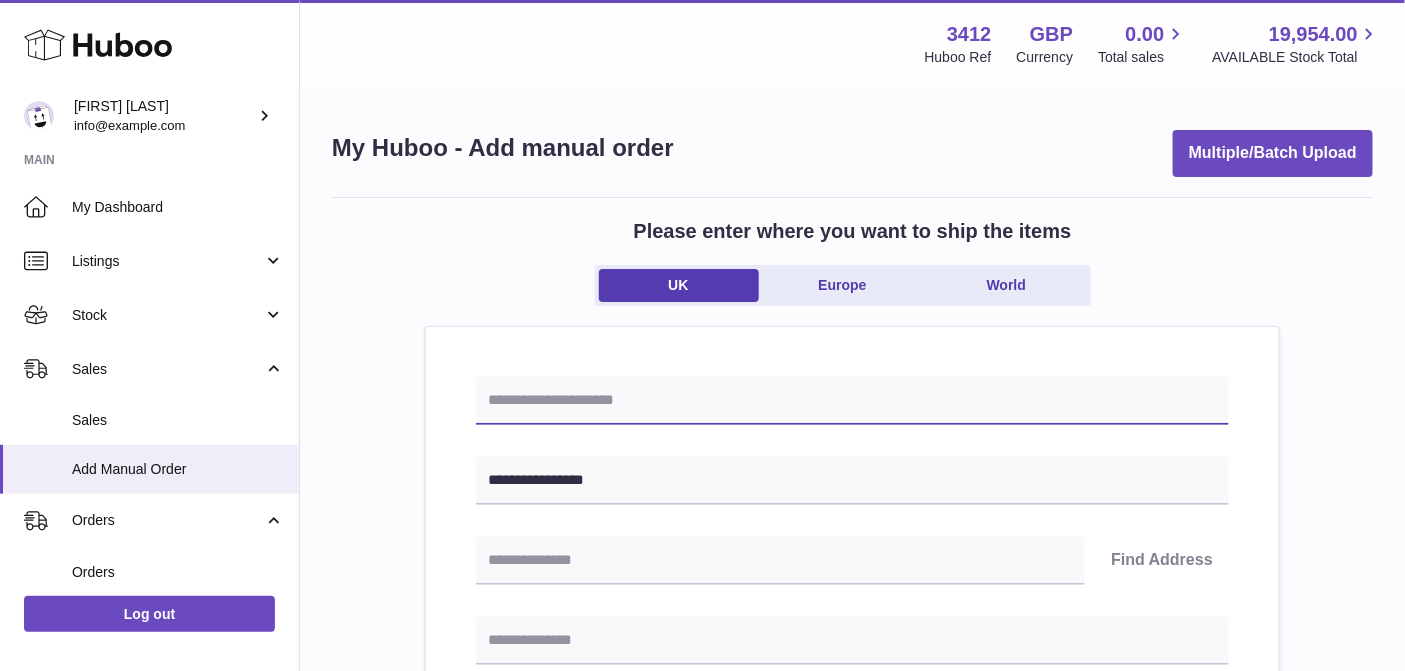 click at bounding box center [852, 401] 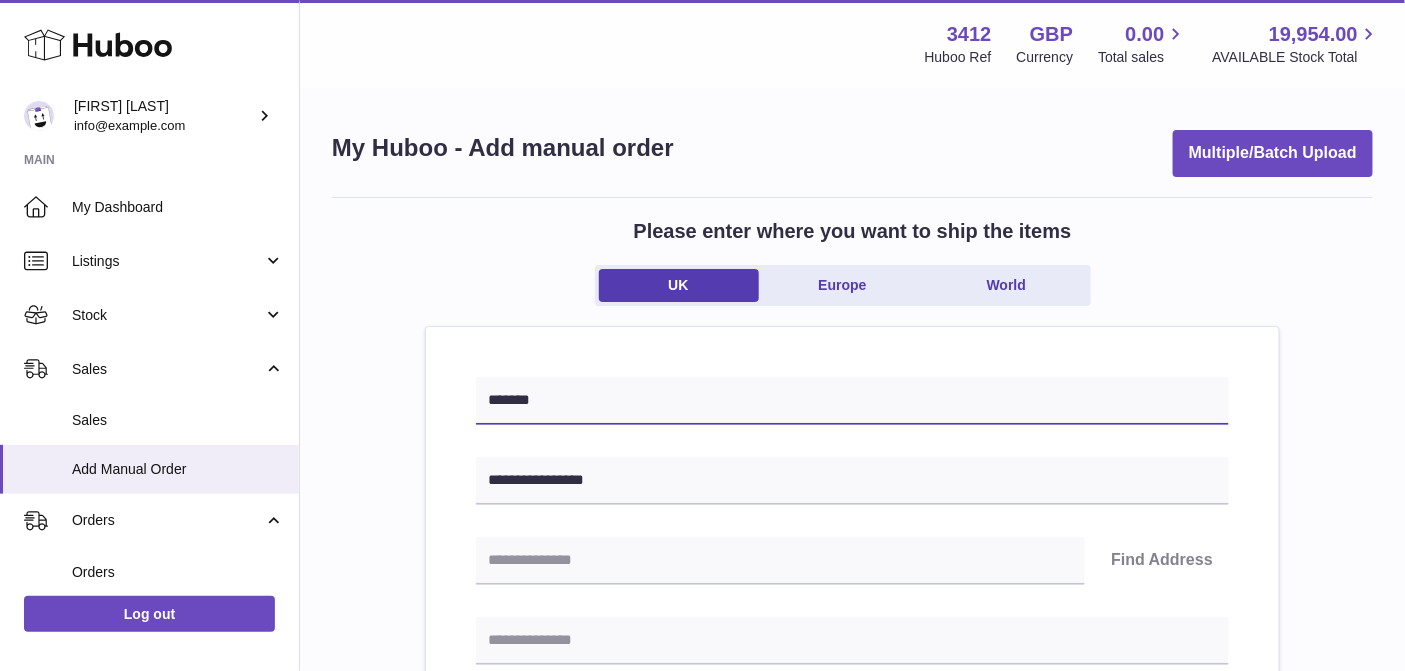 type on "*******" 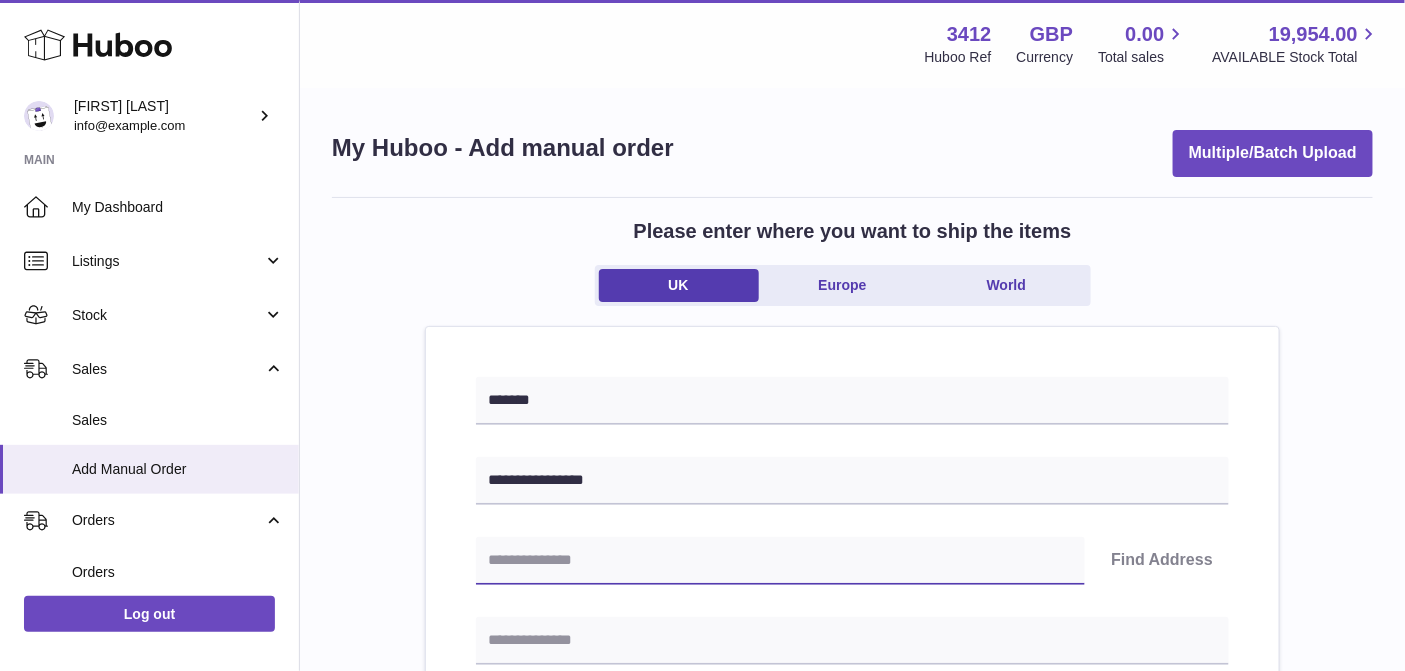 drag, startPoint x: 677, startPoint y: 553, endPoint x: 690, endPoint y: 555, distance: 13.152946 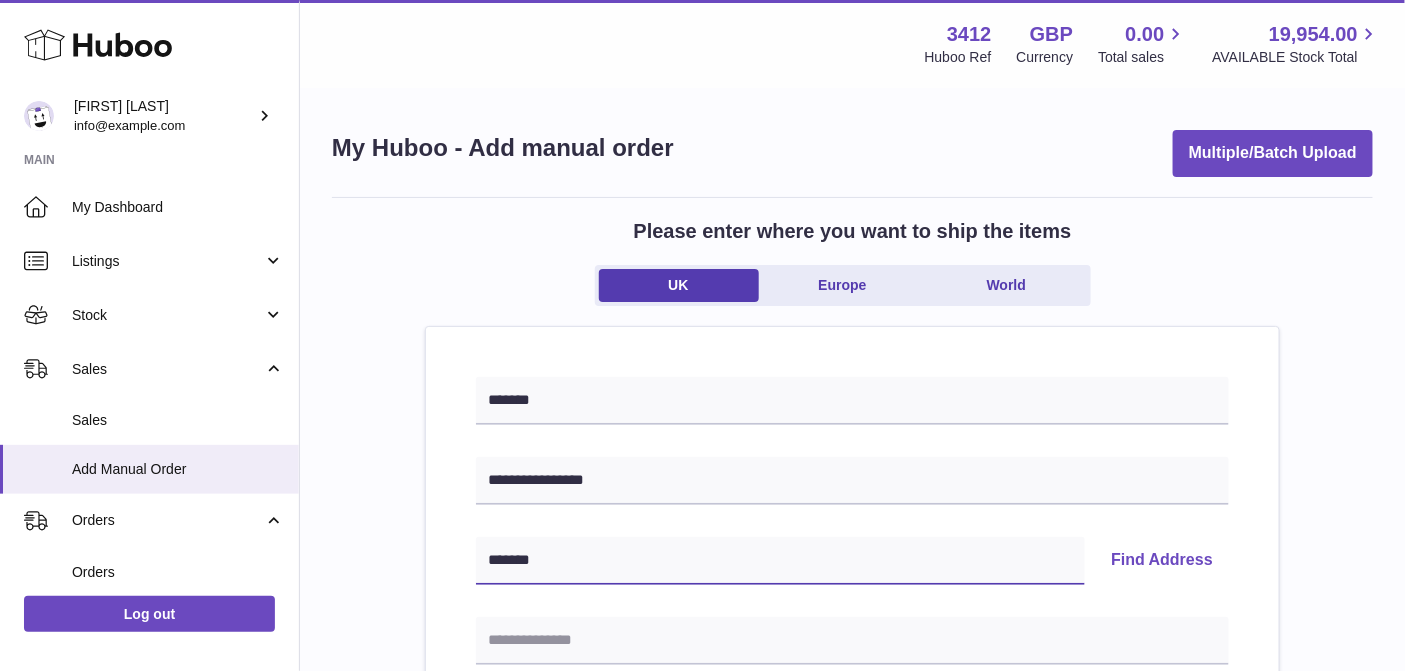 type on "*******" 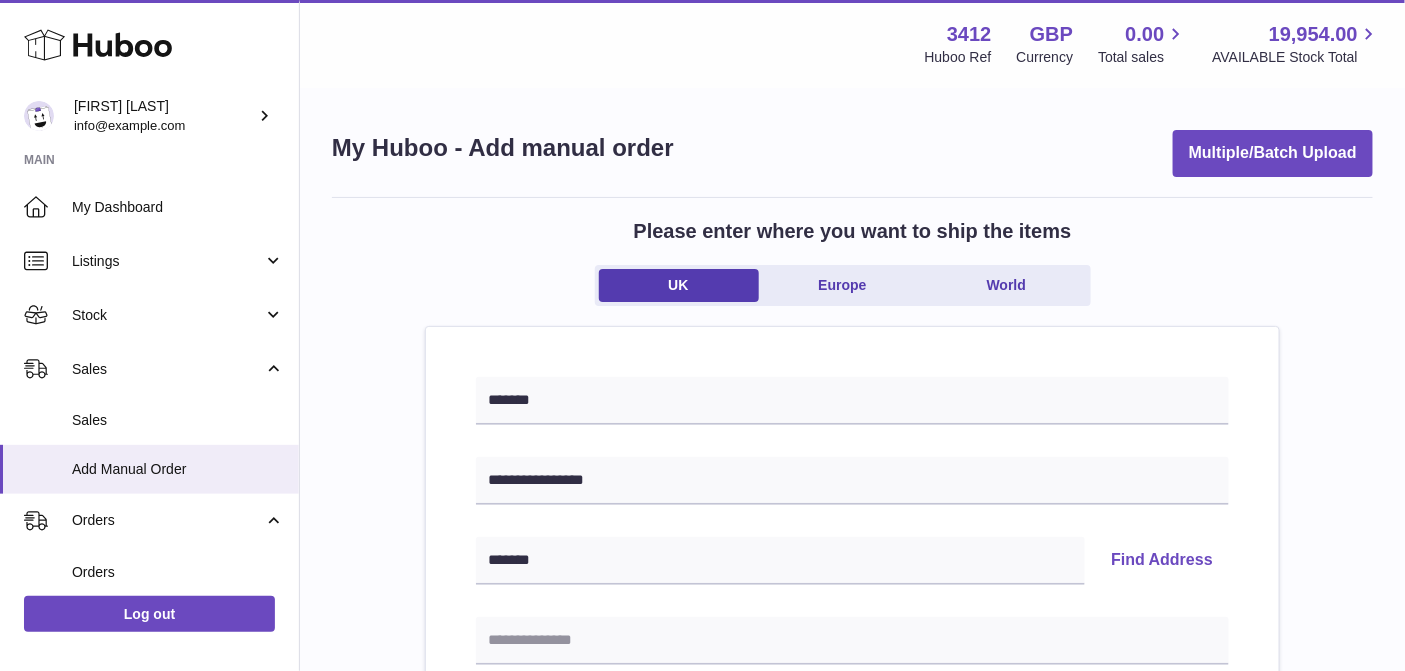 click on "Find Address" at bounding box center [1162, 561] 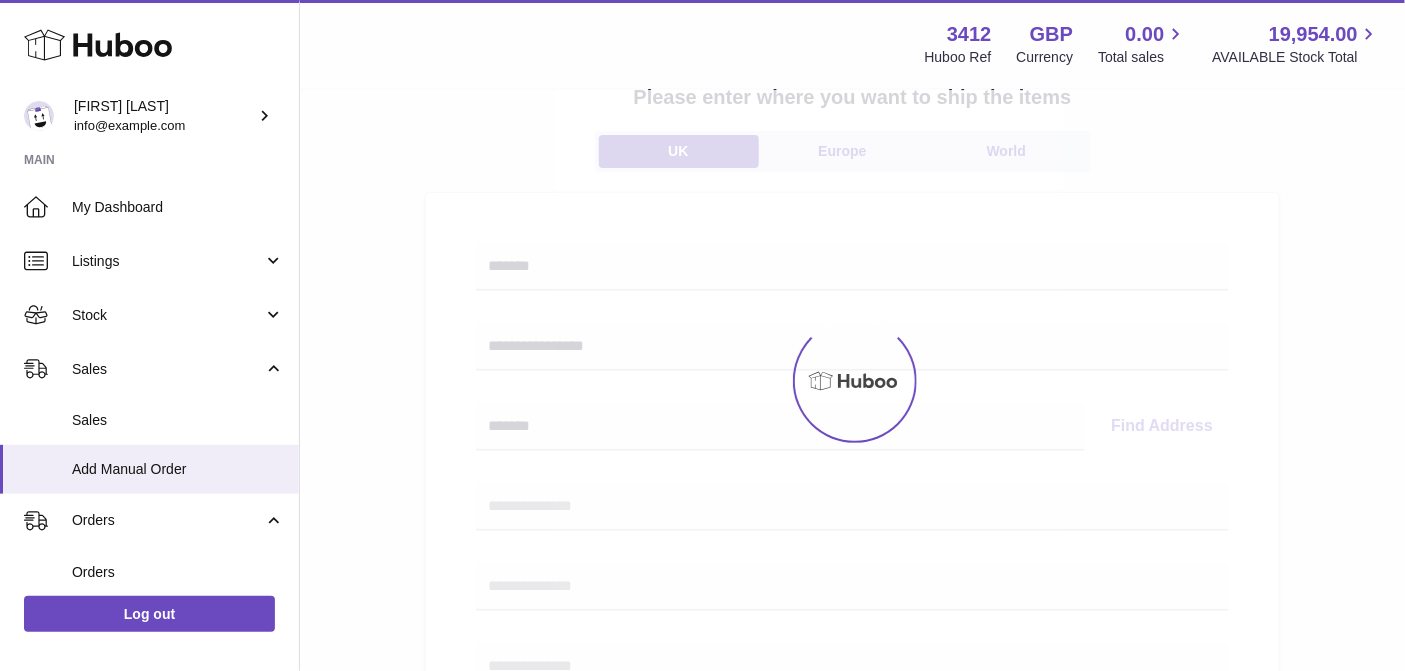 select 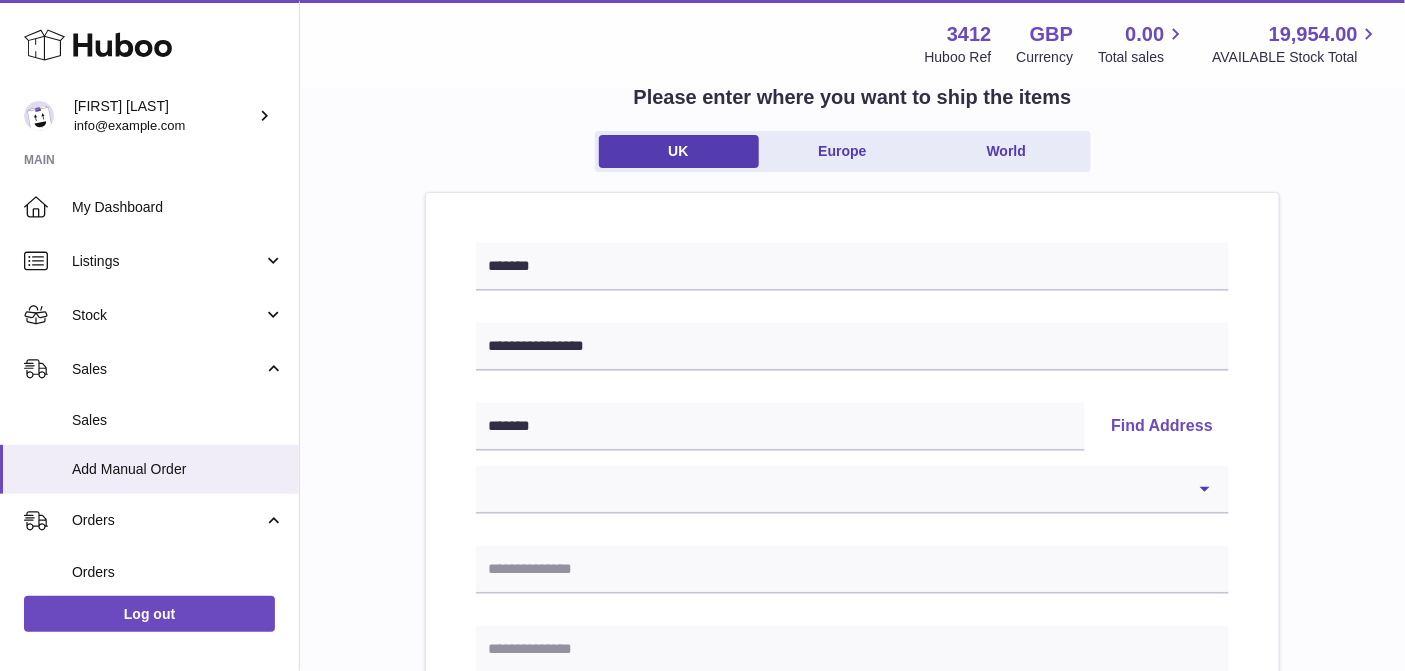 scroll, scrollTop: 222, scrollLeft: 0, axis: vertical 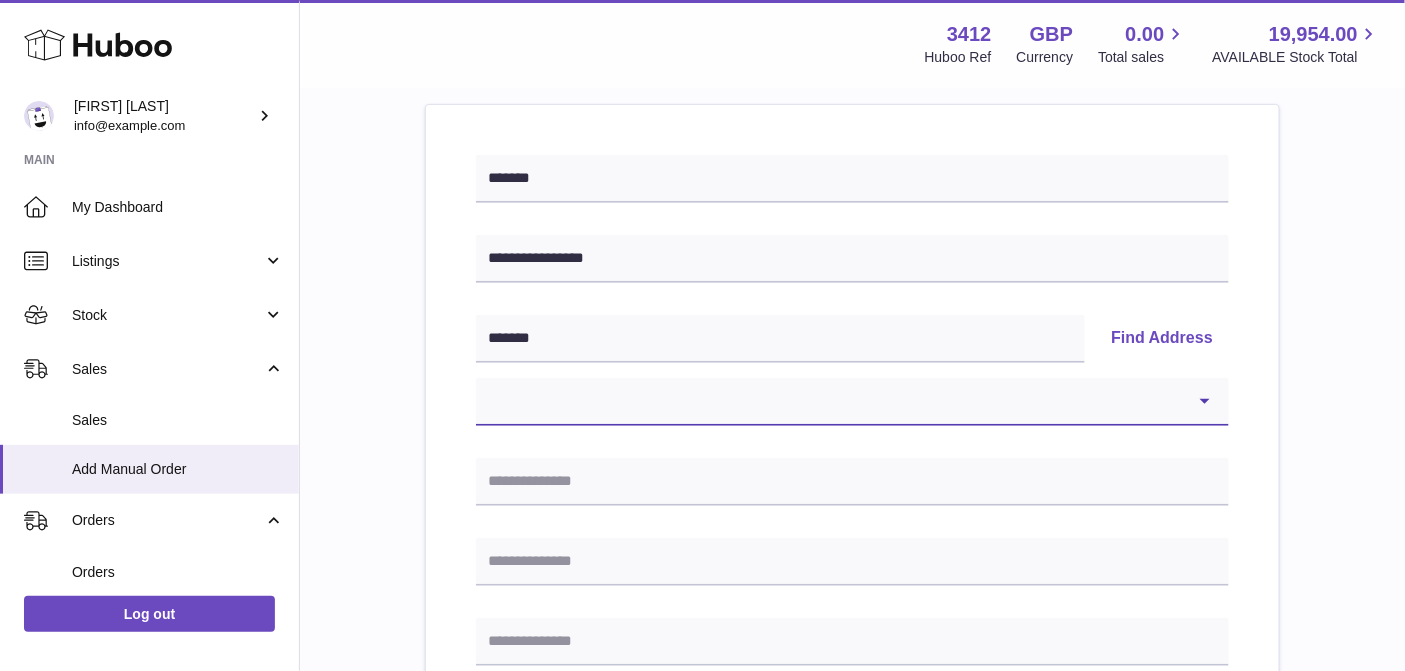 click on "**********" at bounding box center [852, 402] 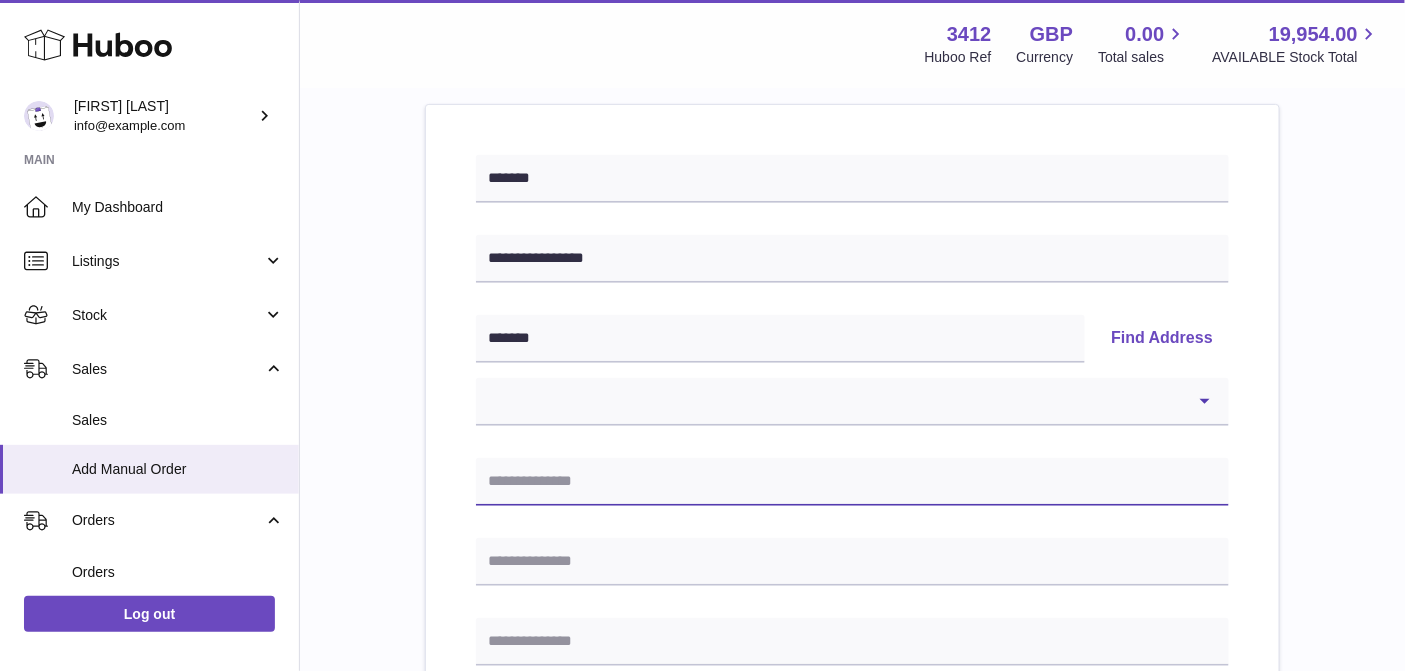 click at bounding box center [852, 482] 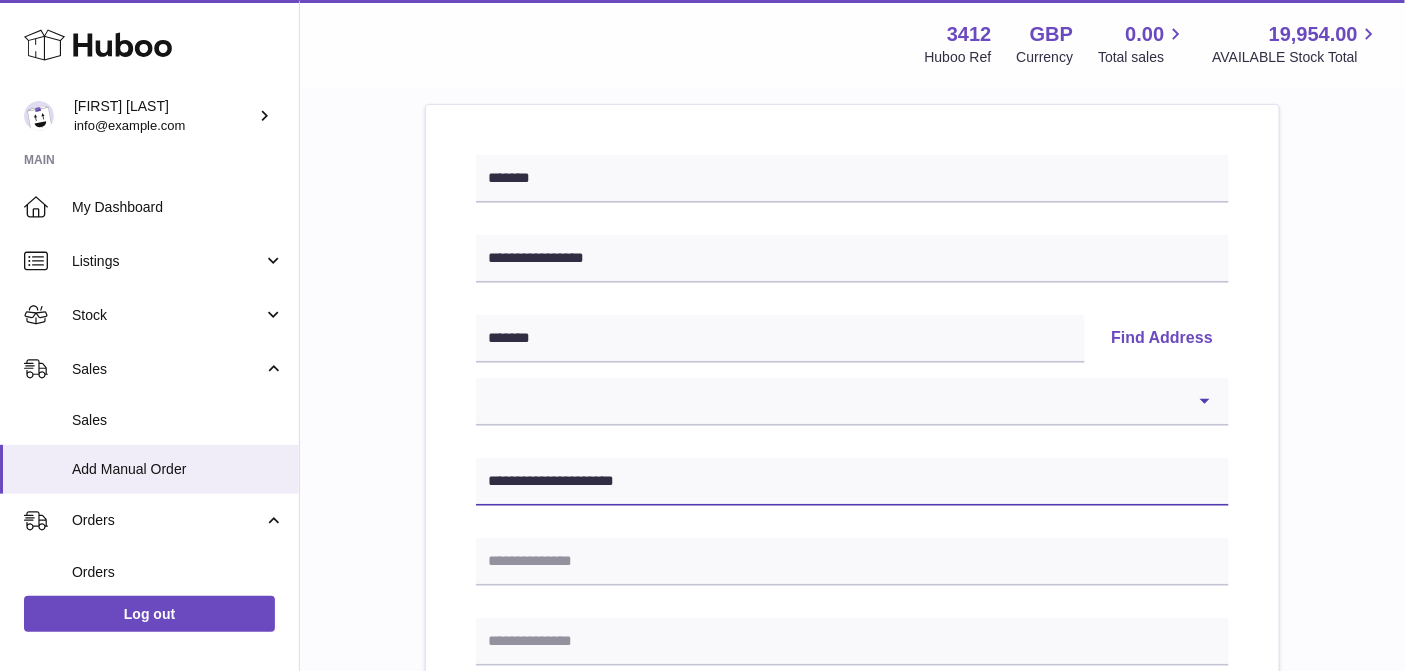 type on "**********" 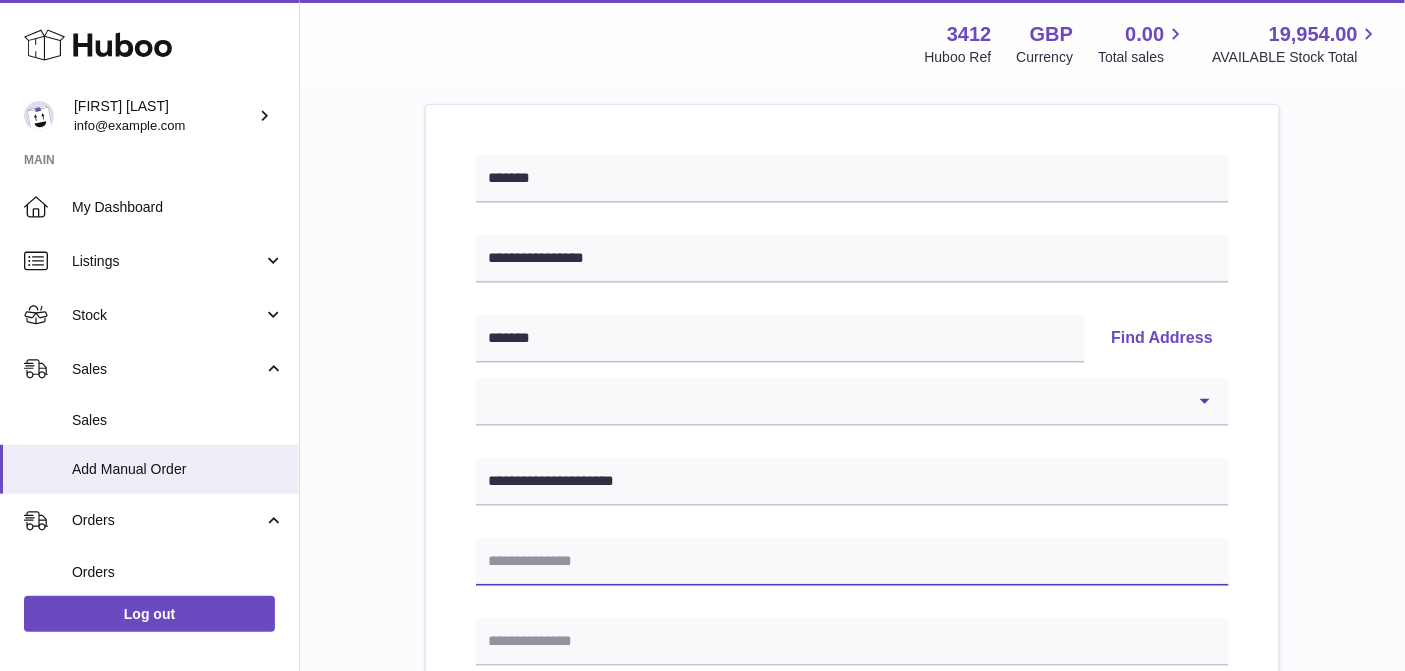 paste on "**********" 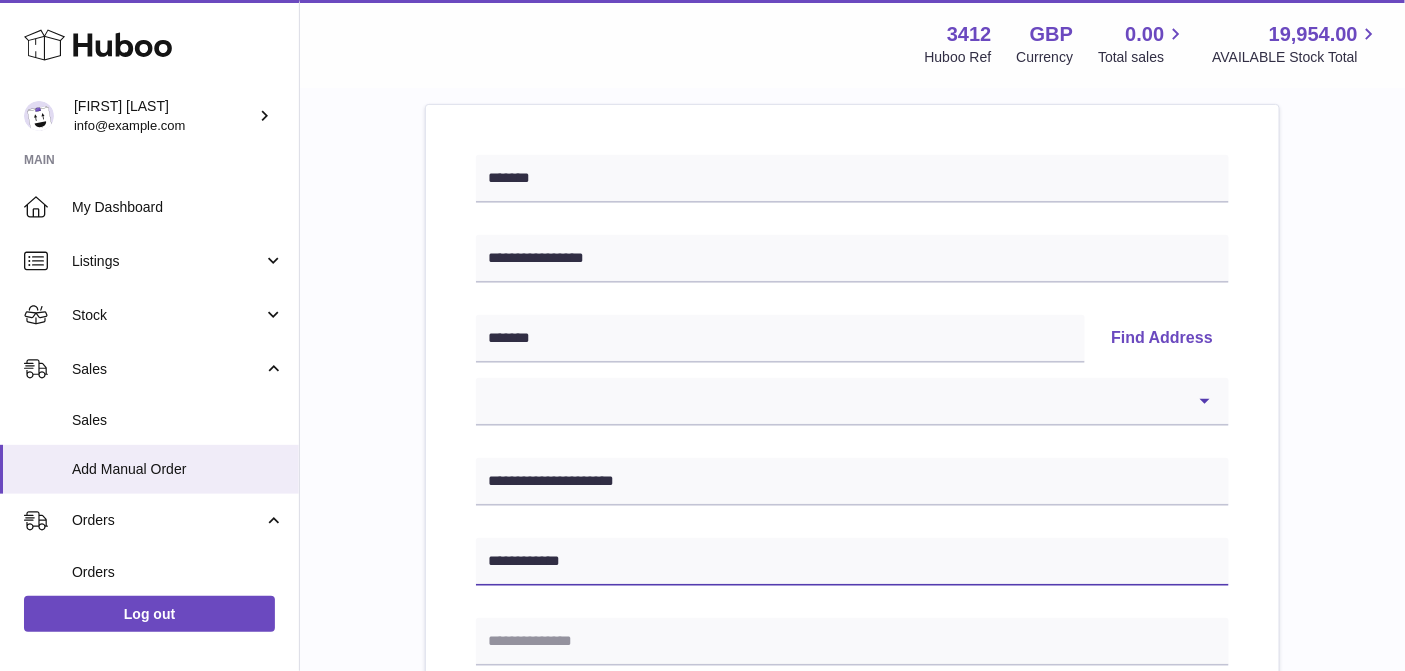 type on "**********" 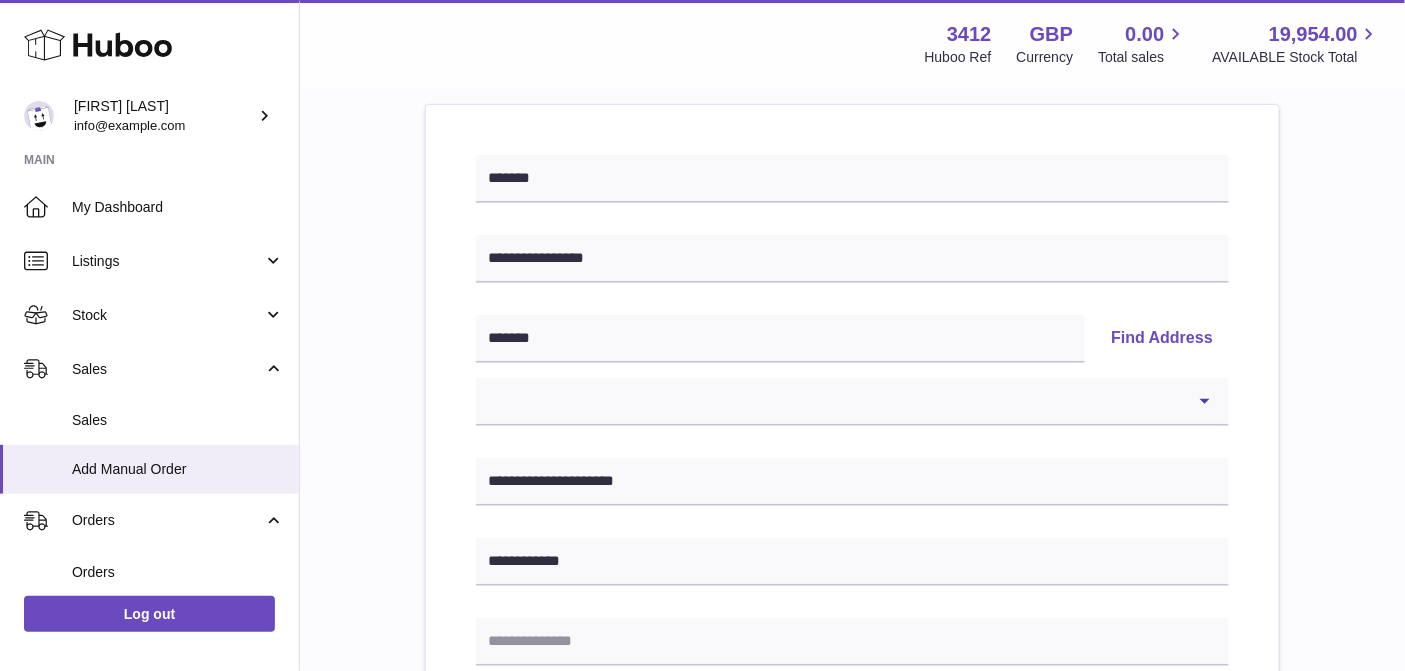 scroll, scrollTop: 607, scrollLeft: 0, axis: vertical 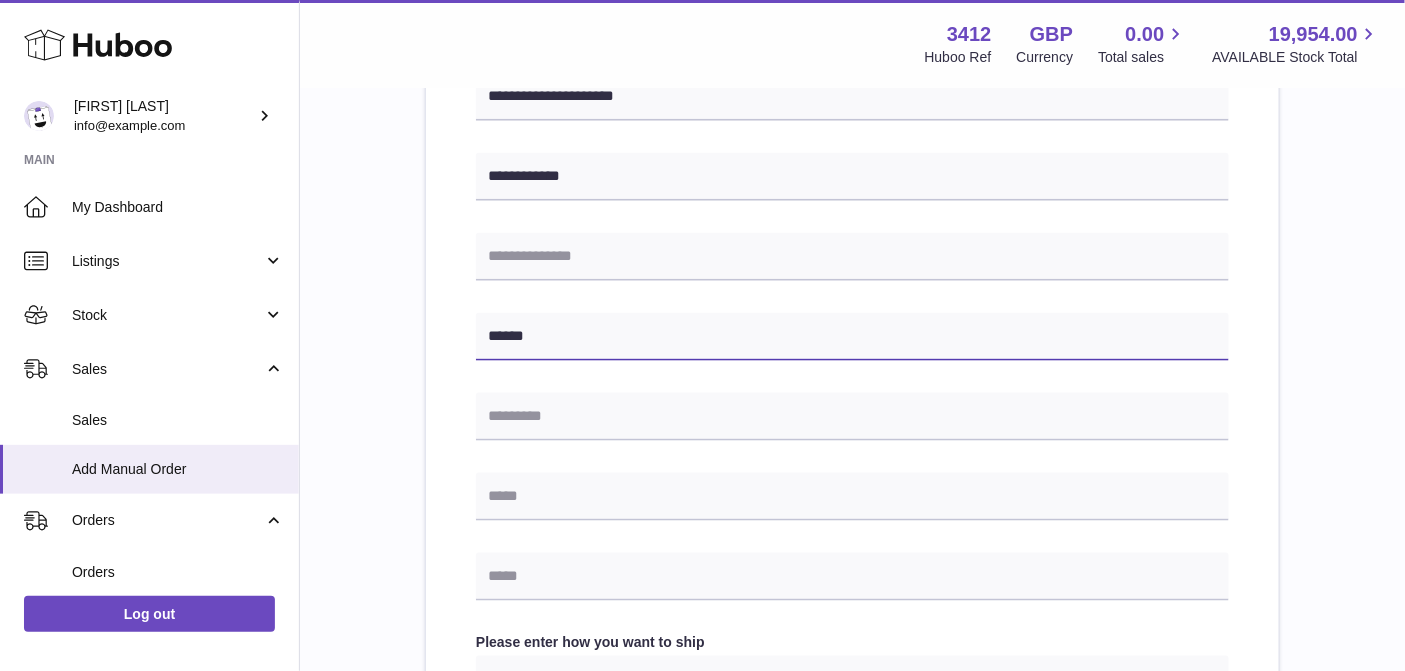 type on "******" 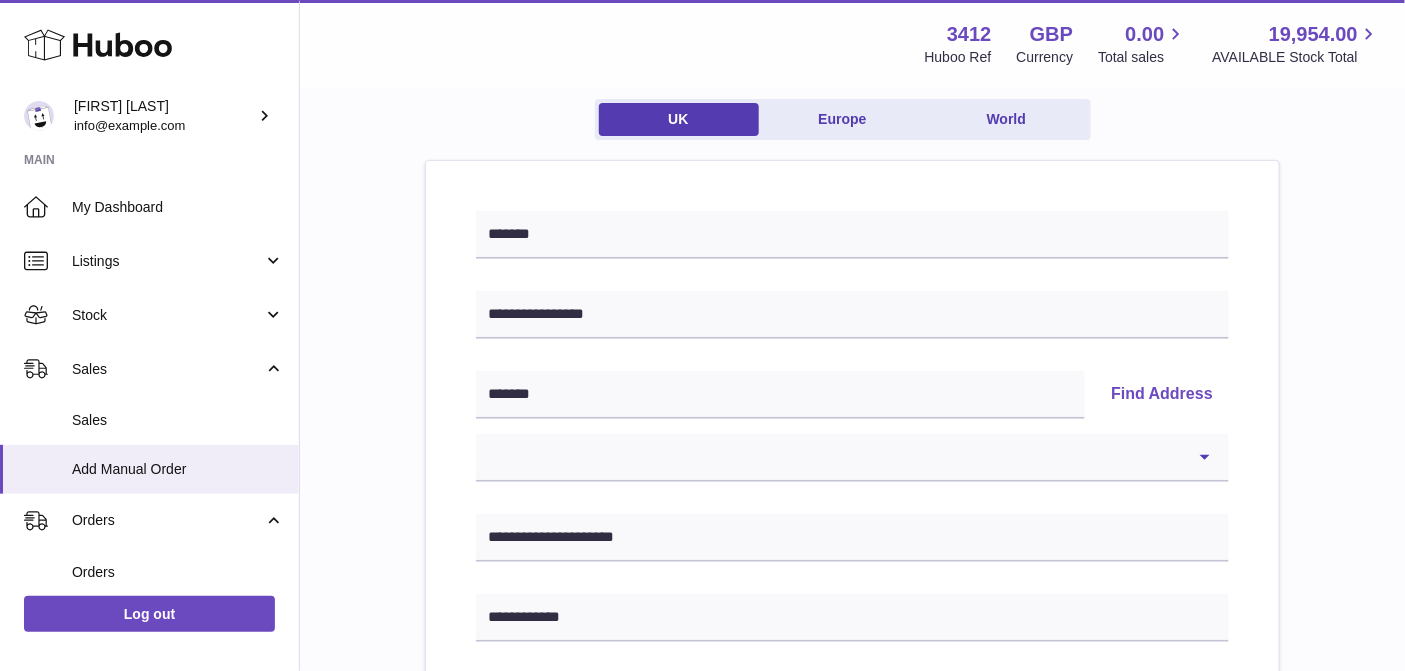 scroll, scrollTop: 133, scrollLeft: 0, axis: vertical 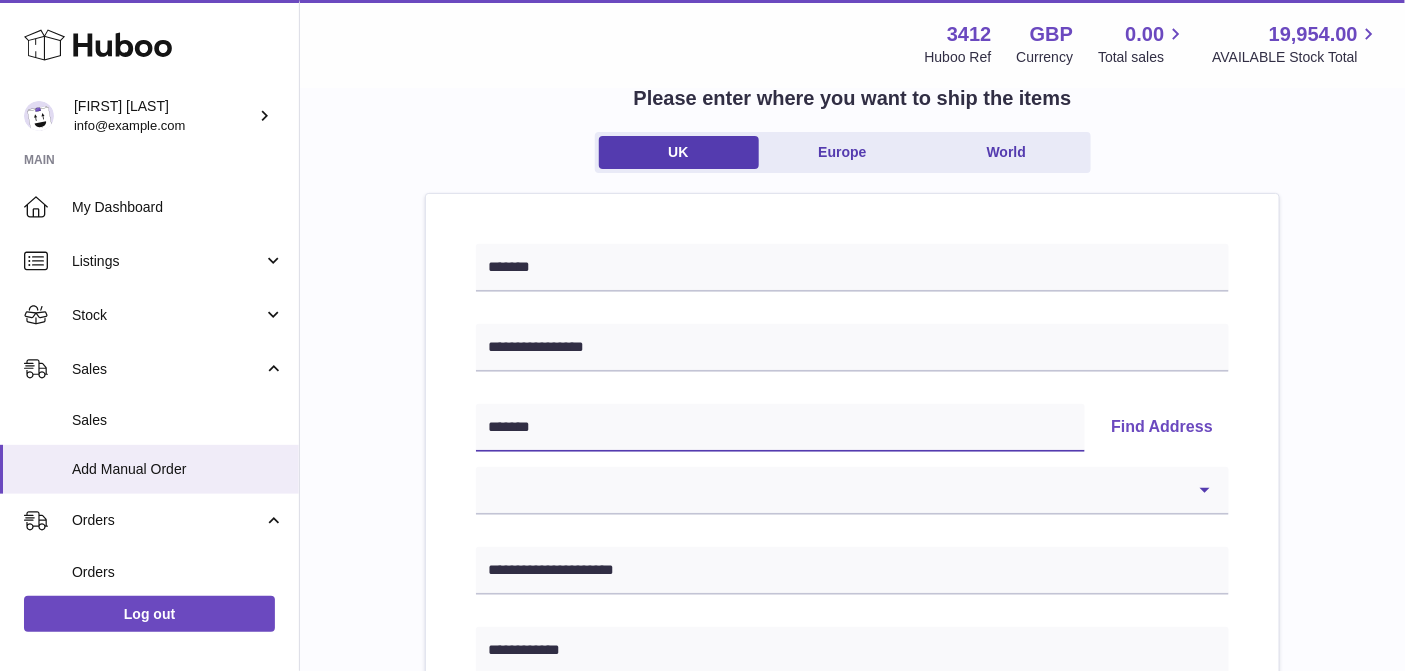 drag, startPoint x: 566, startPoint y: 424, endPoint x: 429, endPoint y: 424, distance: 137 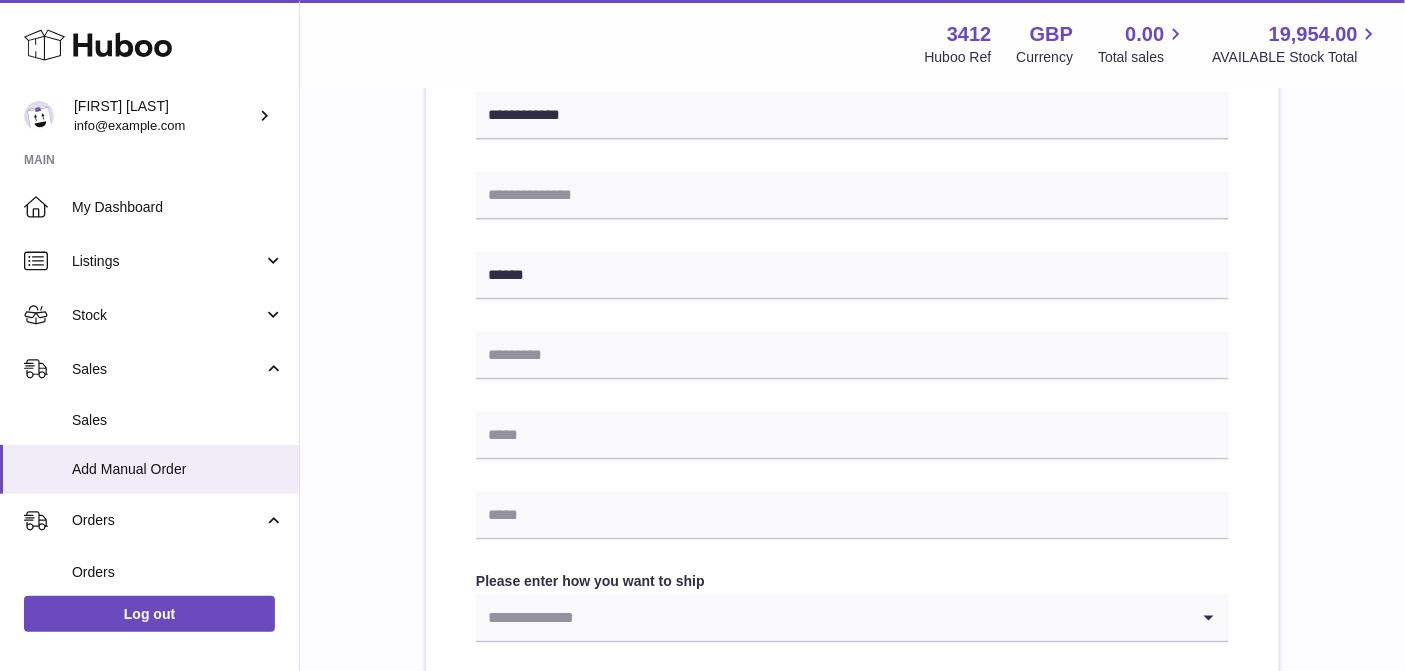scroll, scrollTop: 880, scrollLeft: 0, axis: vertical 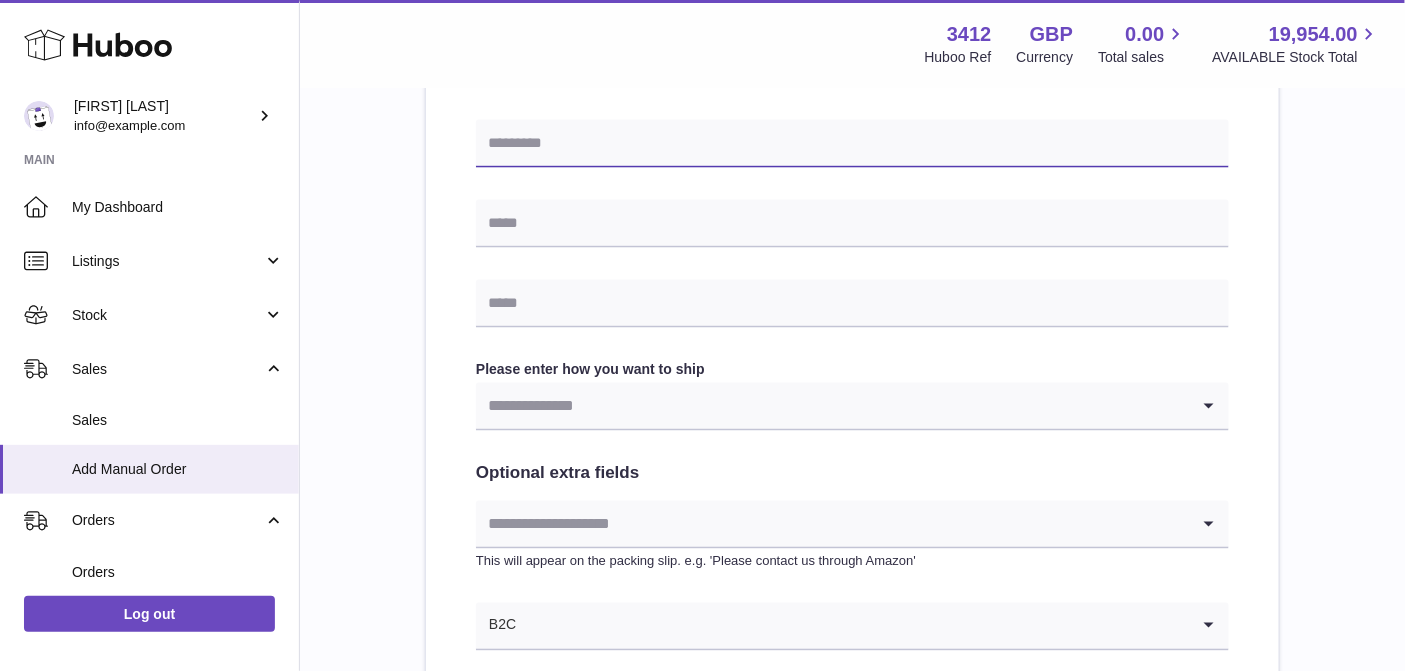 click at bounding box center [852, 144] 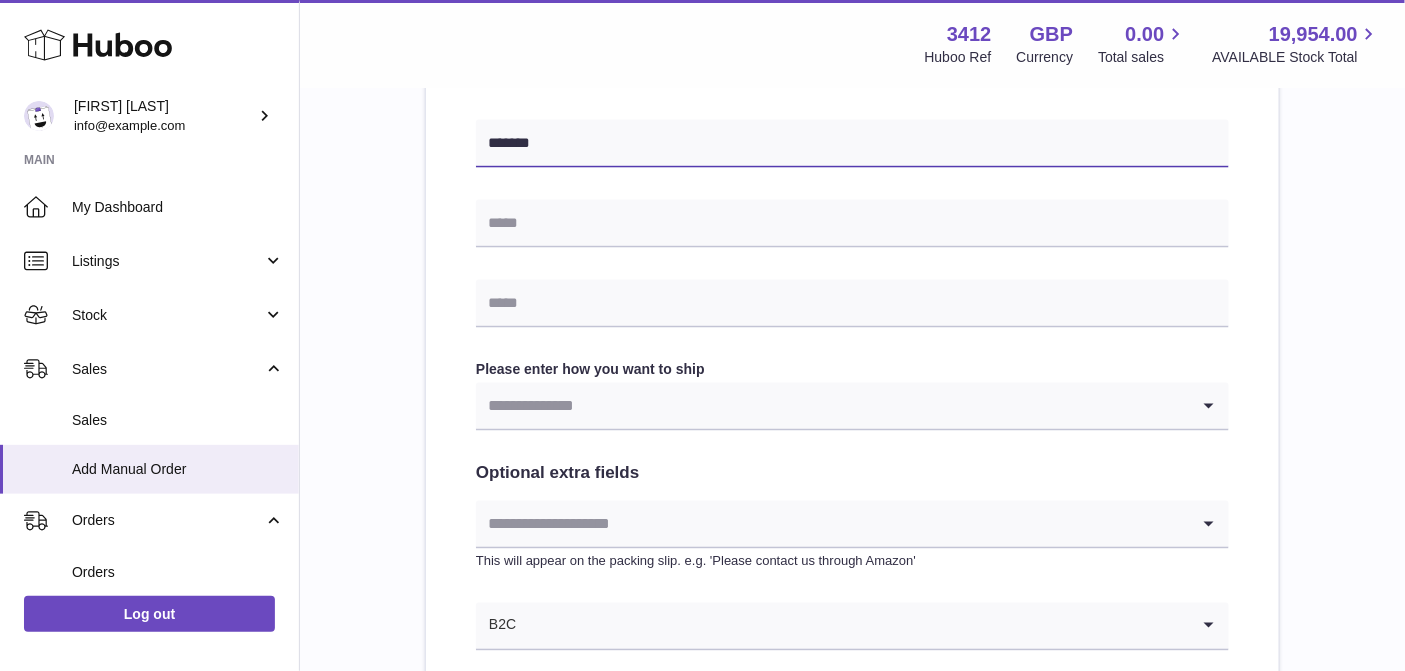 type on "*******" 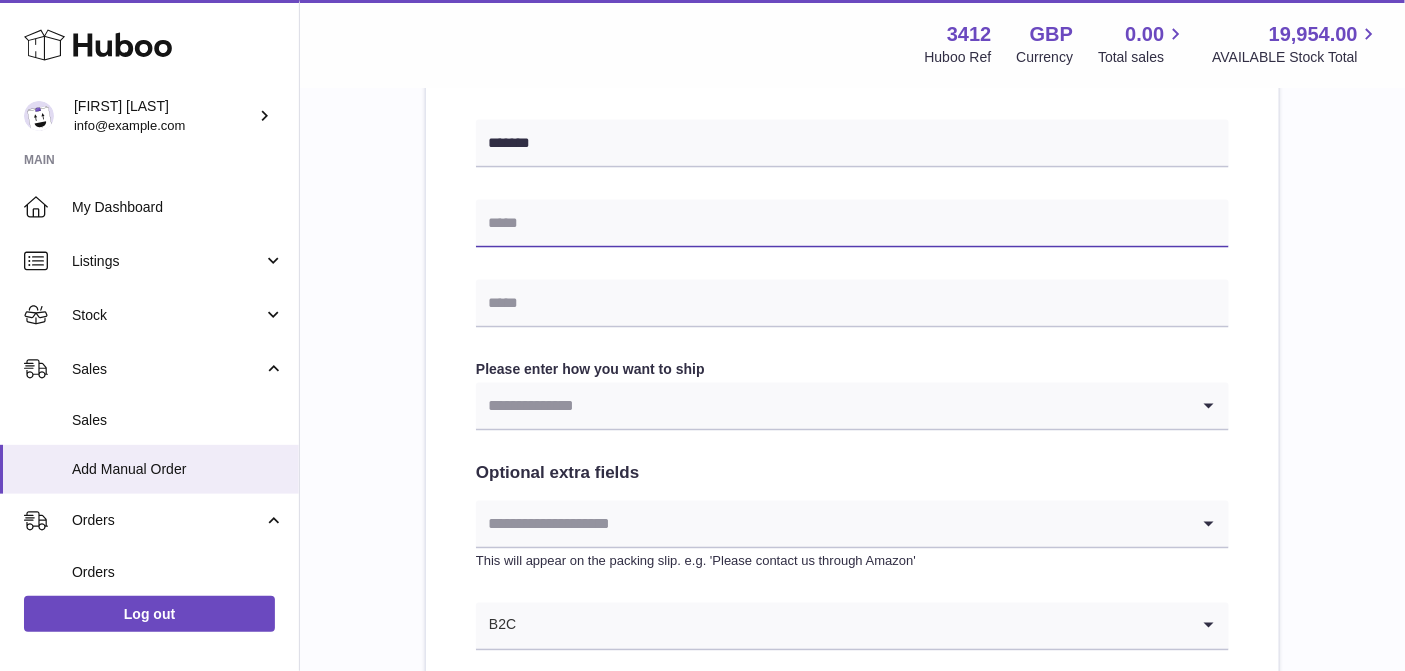 click at bounding box center [852, 224] 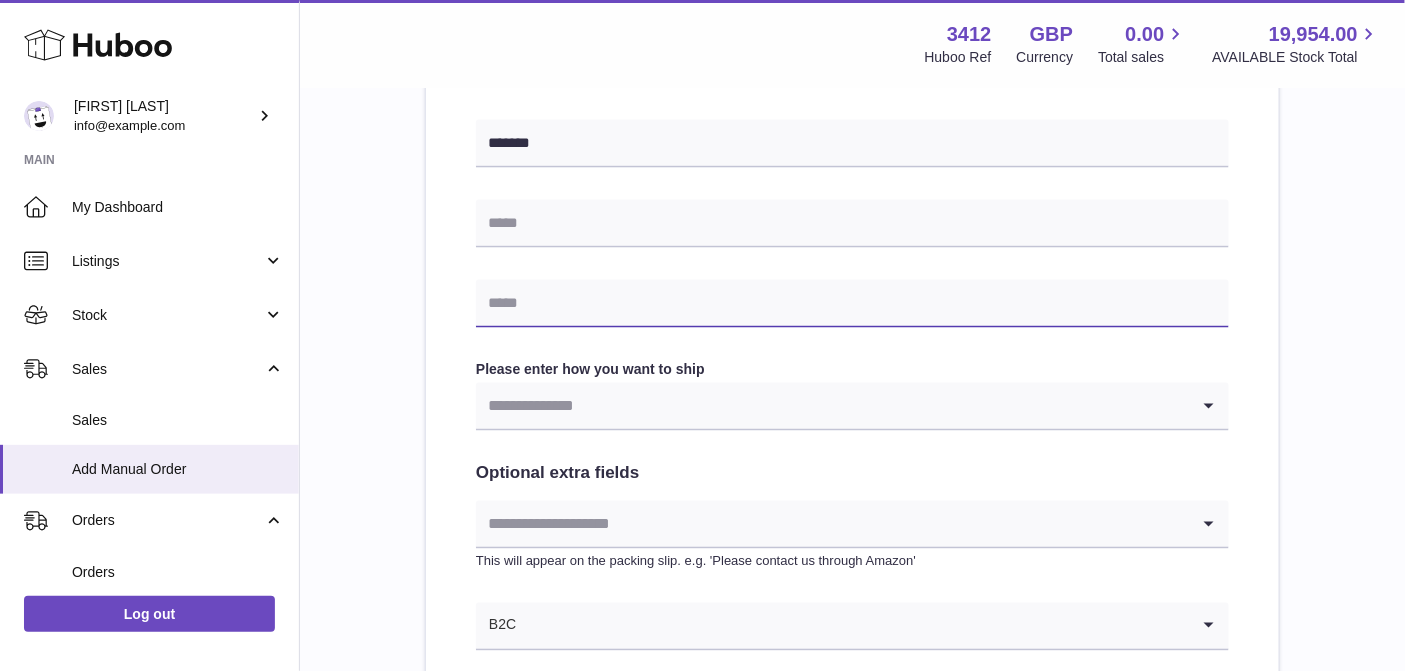 click at bounding box center [852, 304] 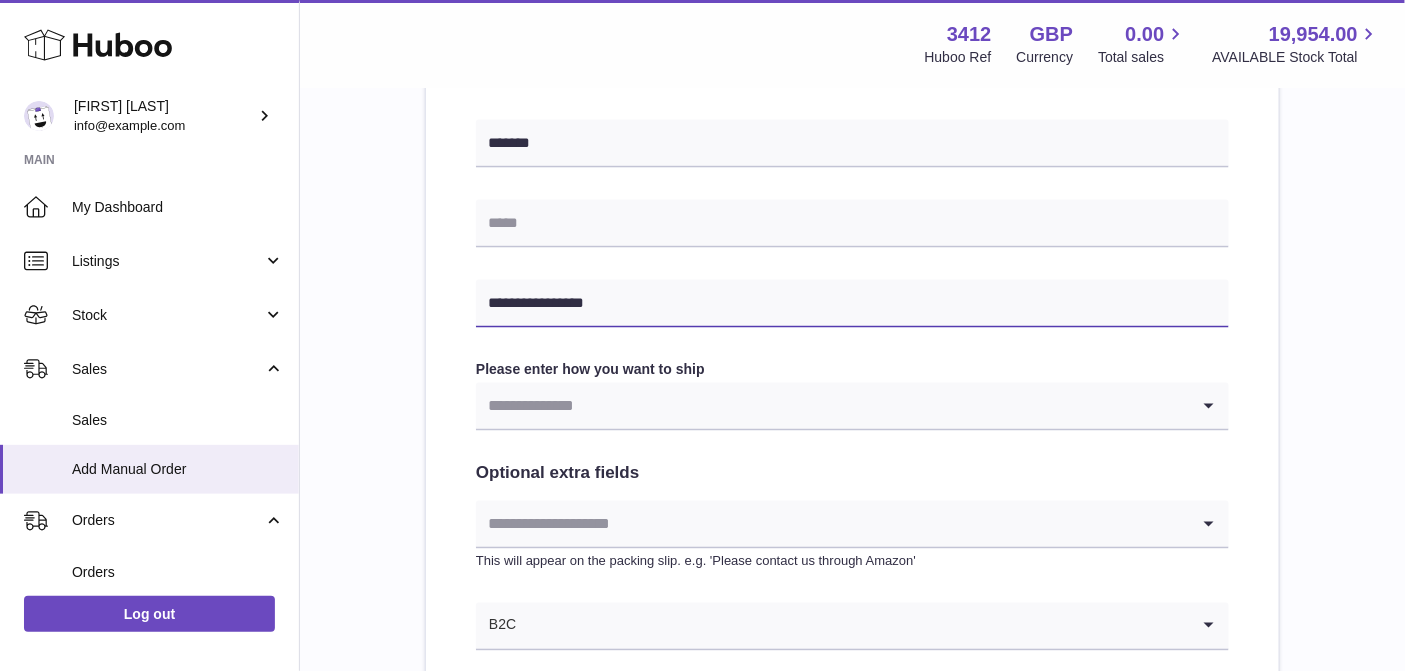 type on "**********" 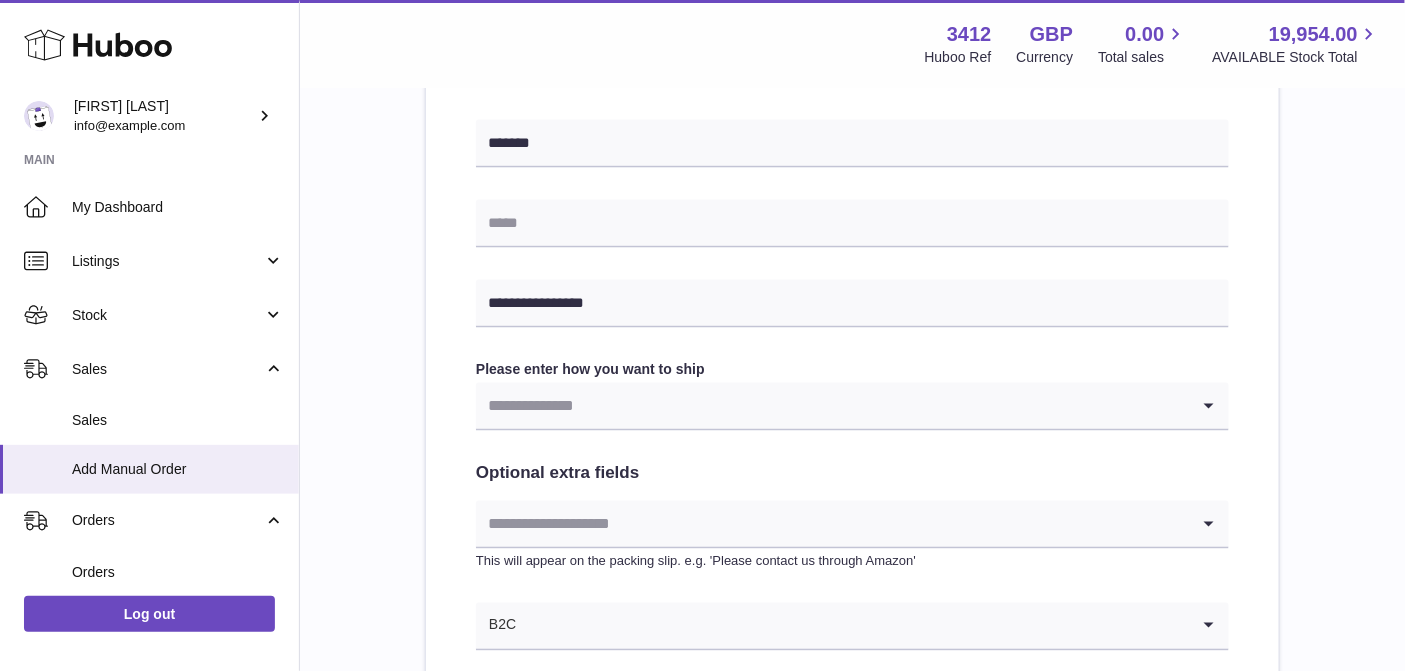 click at bounding box center (832, 406) 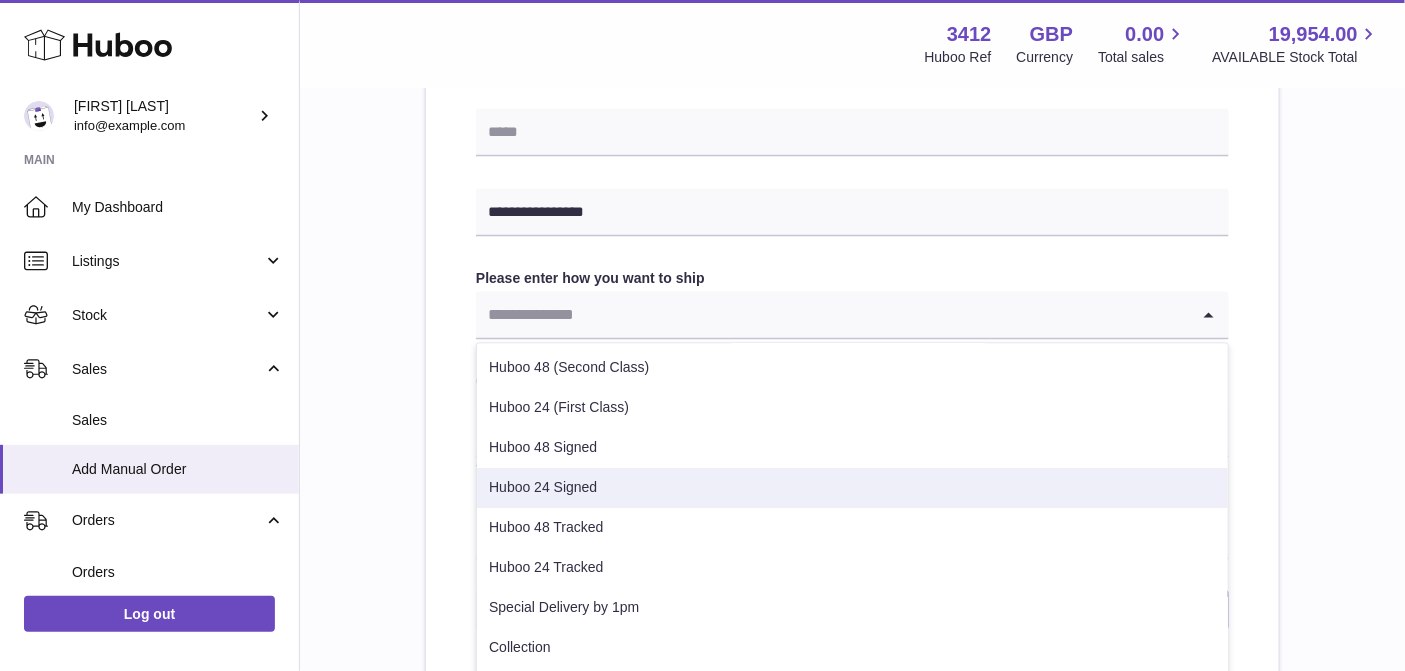 scroll, scrollTop: 1090, scrollLeft: 0, axis: vertical 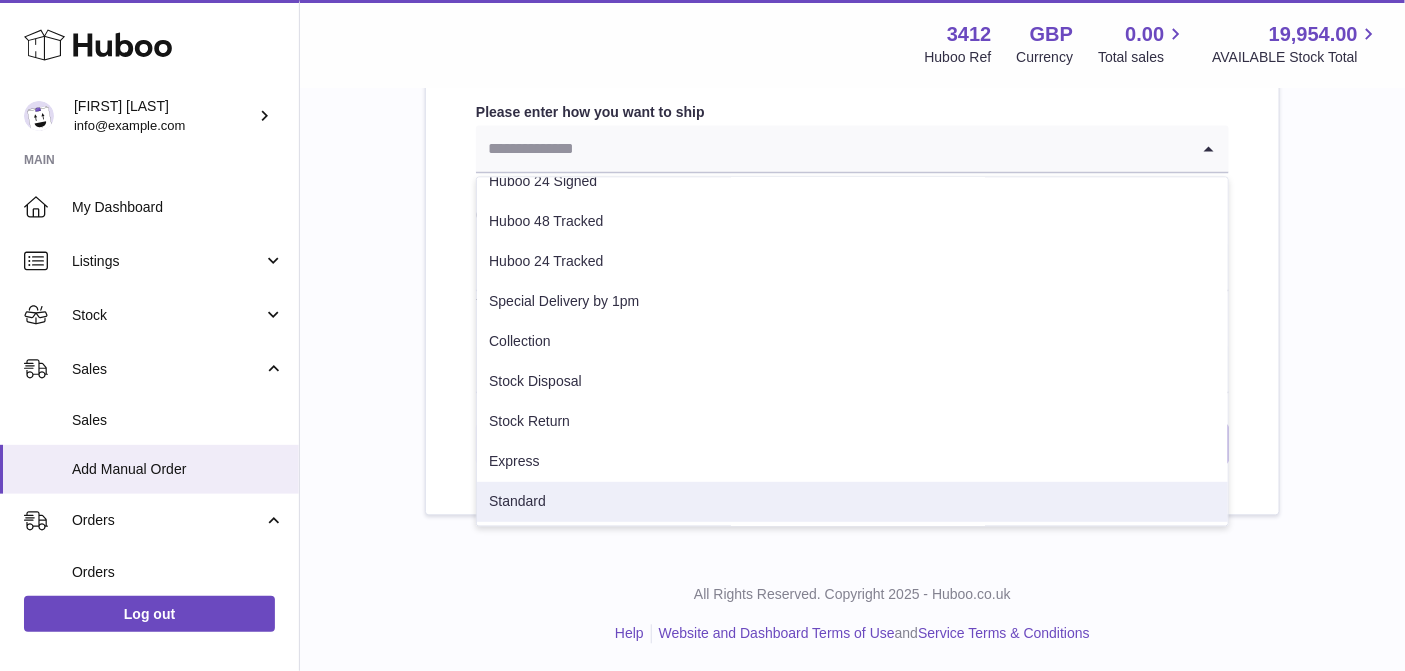 click on "Standard" at bounding box center [852, 502] 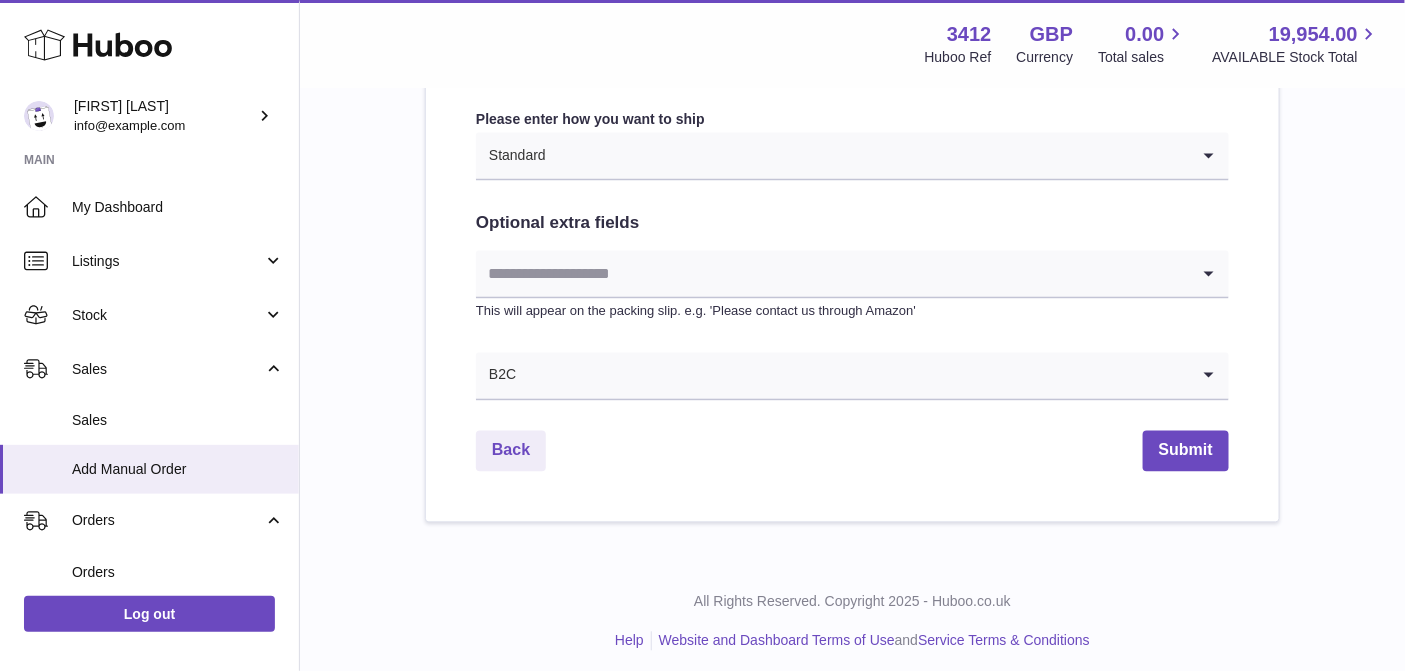 scroll, scrollTop: 1137, scrollLeft: 0, axis: vertical 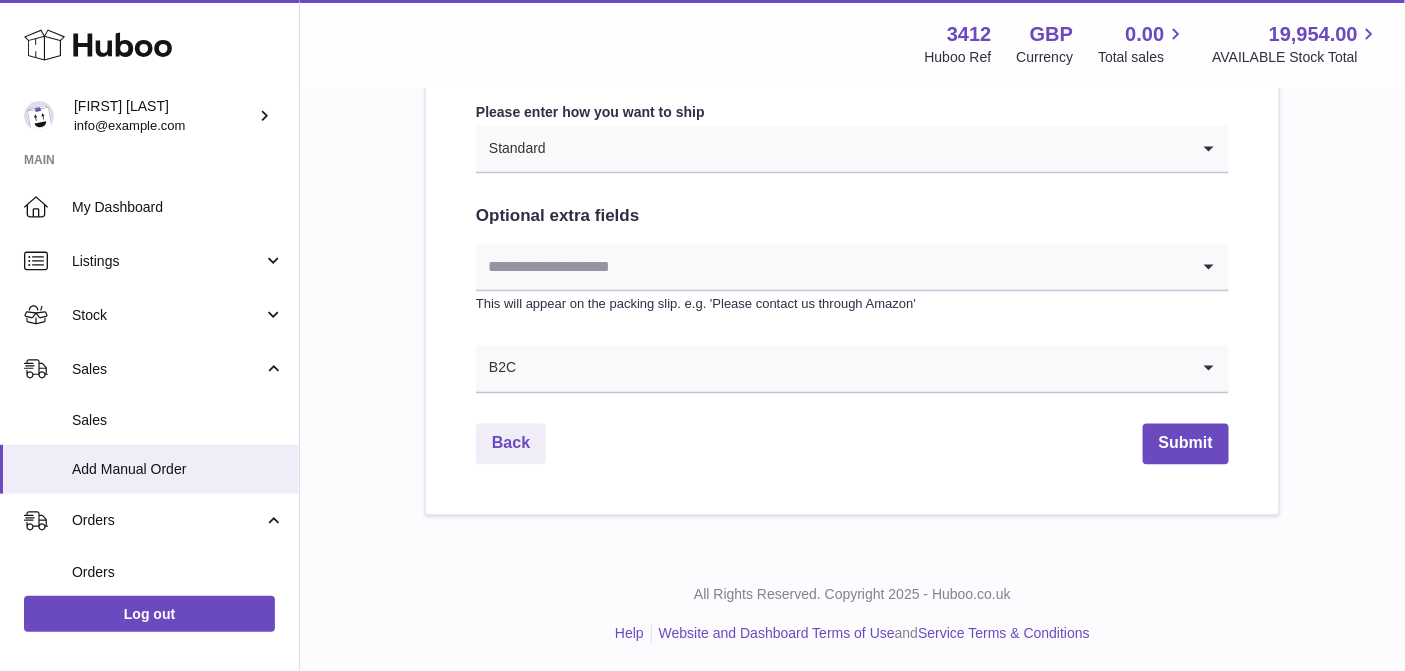 click on "**********" at bounding box center [852, -183] 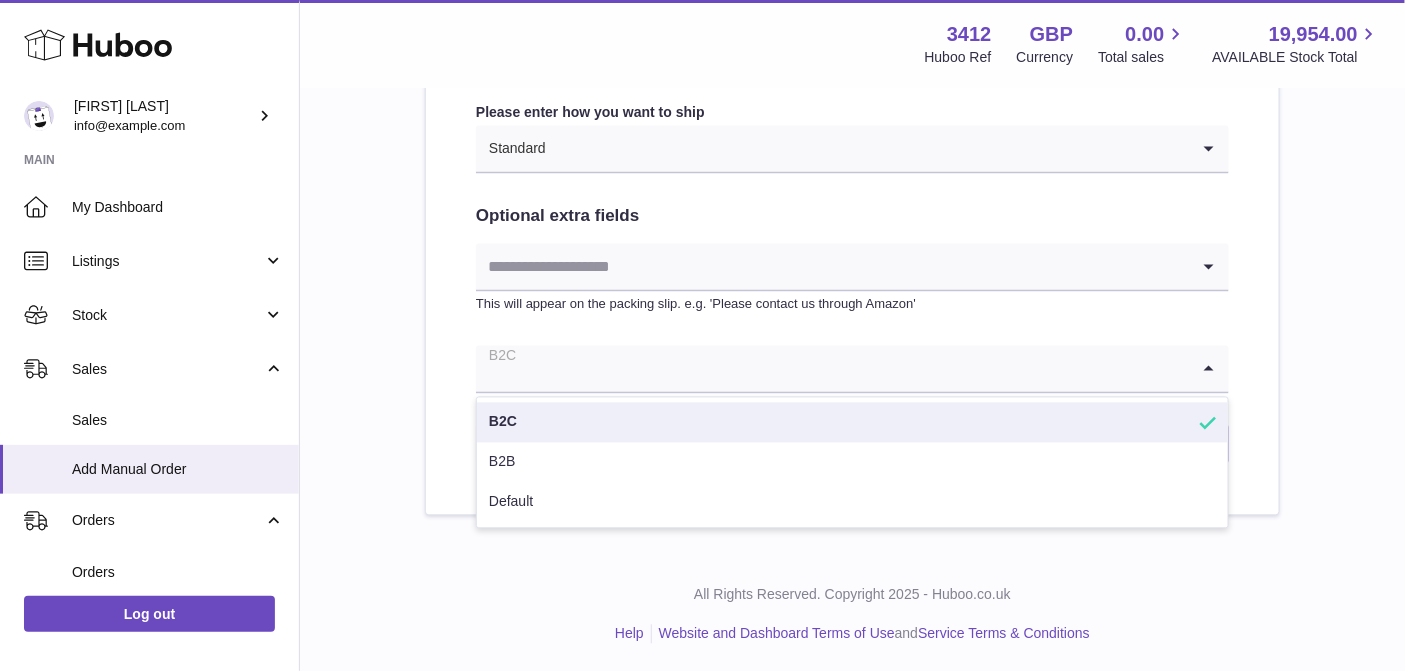click on "B2C" at bounding box center (852, 423) 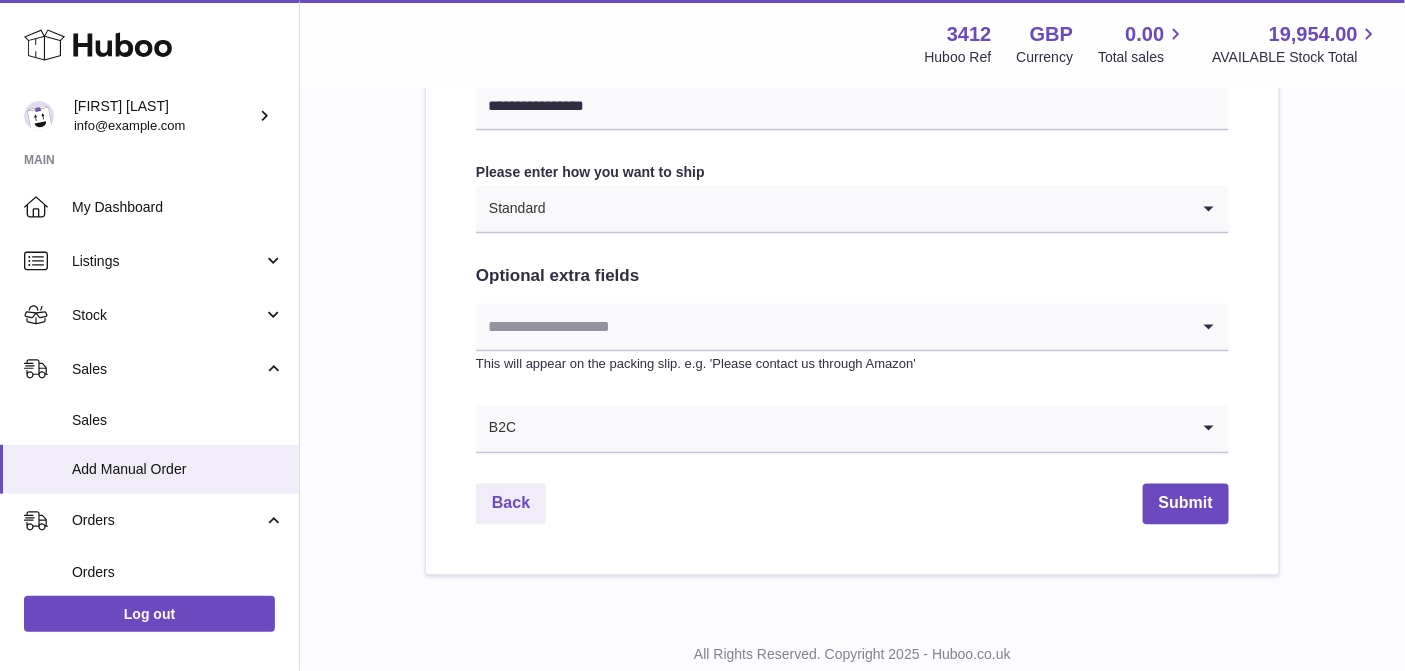 scroll, scrollTop: 1137, scrollLeft: 0, axis: vertical 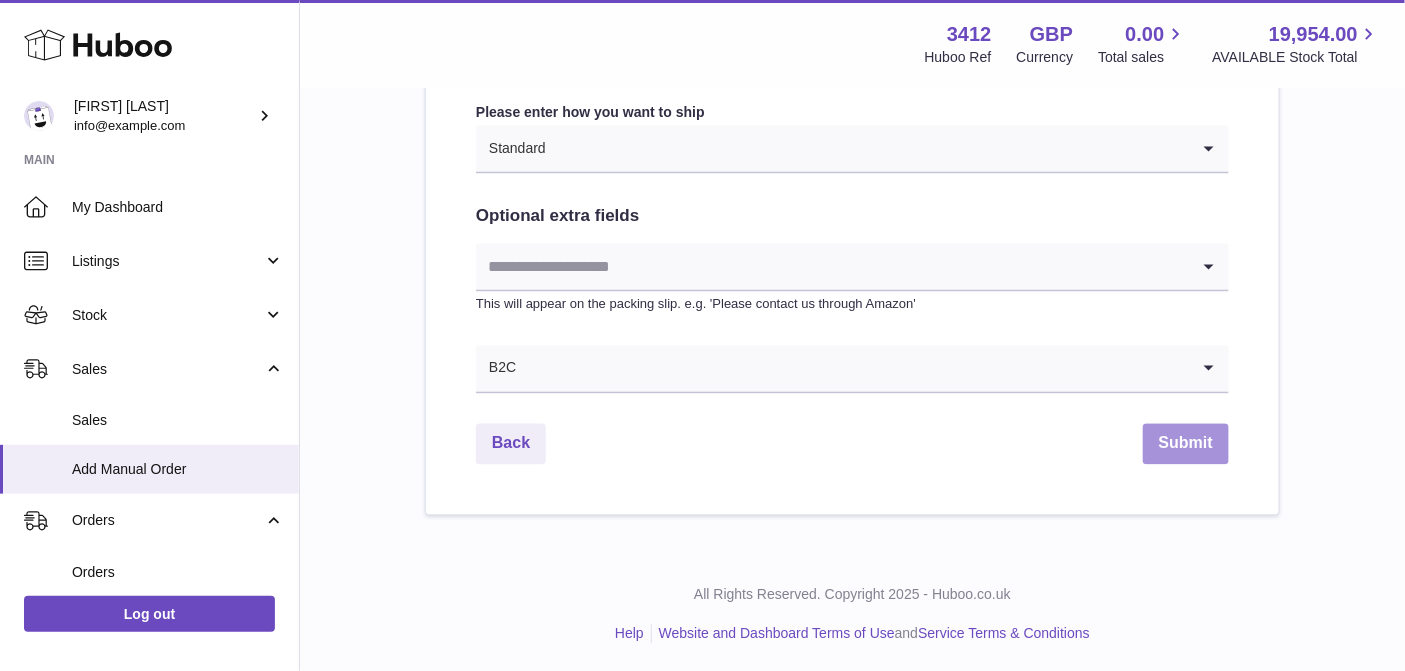 click on "Submit" at bounding box center (1186, 444) 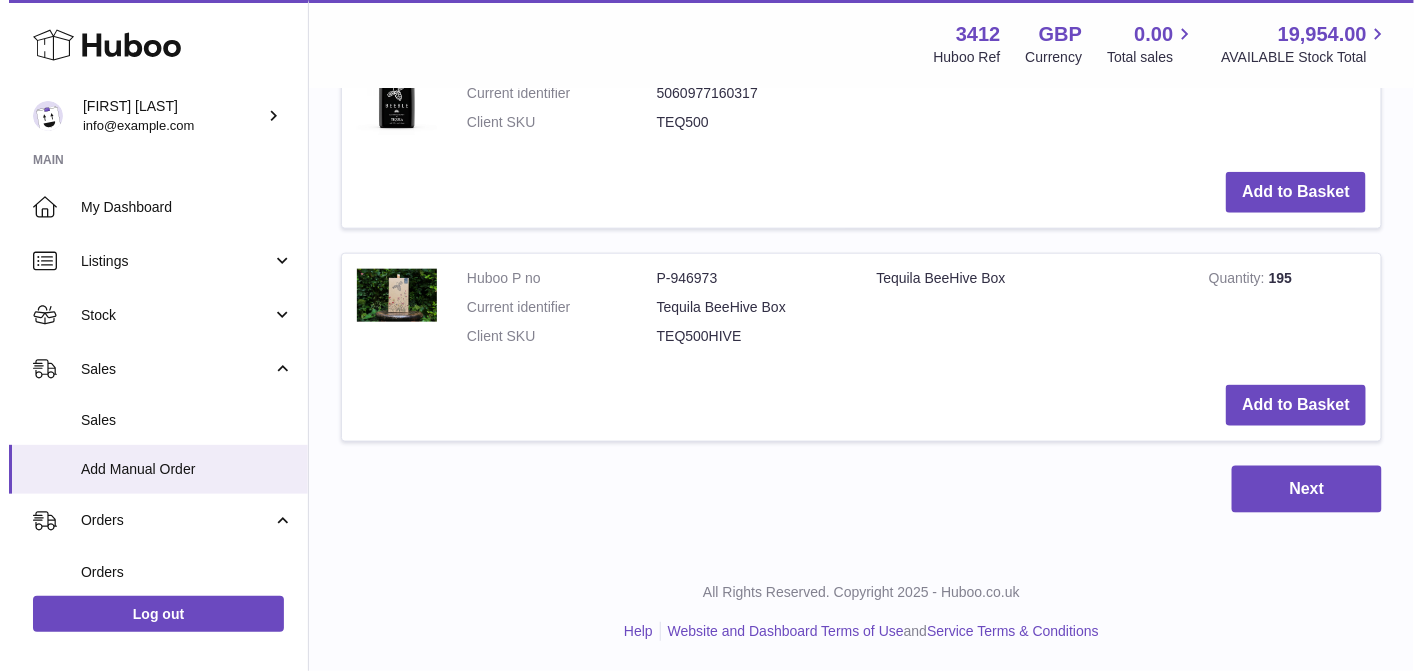 scroll, scrollTop: 0, scrollLeft: 0, axis: both 